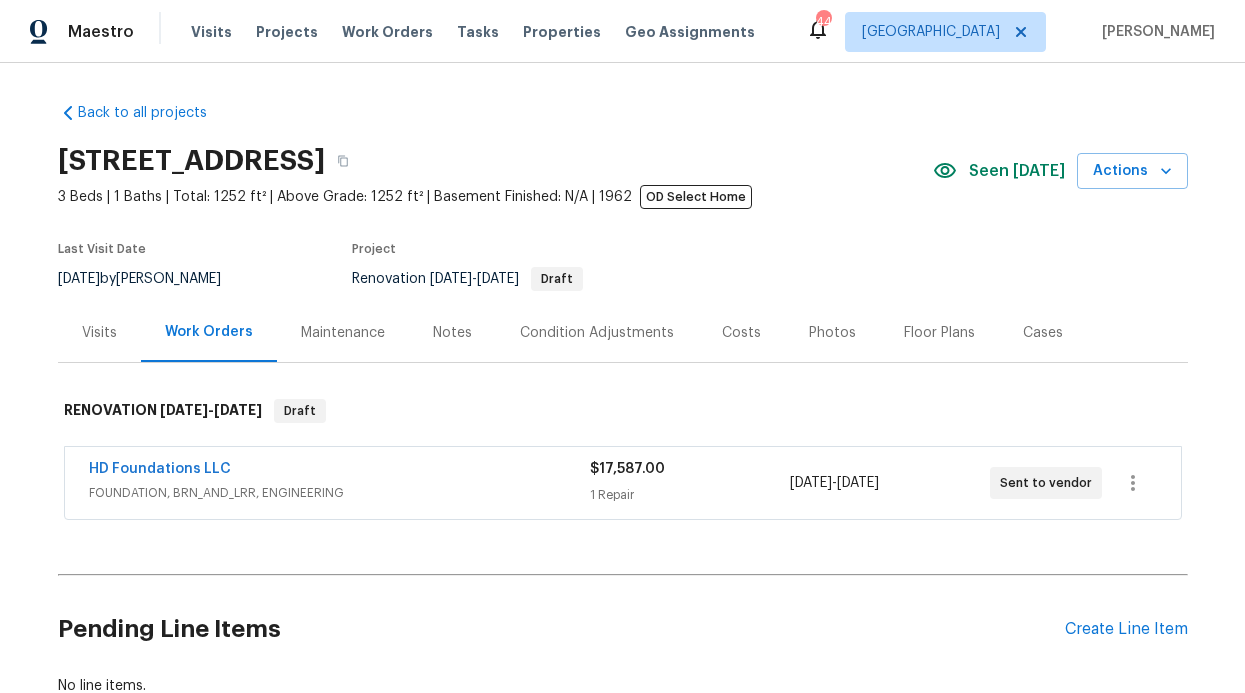 scroll, scrollTop: 0, scrollLeft: 0, axis: both 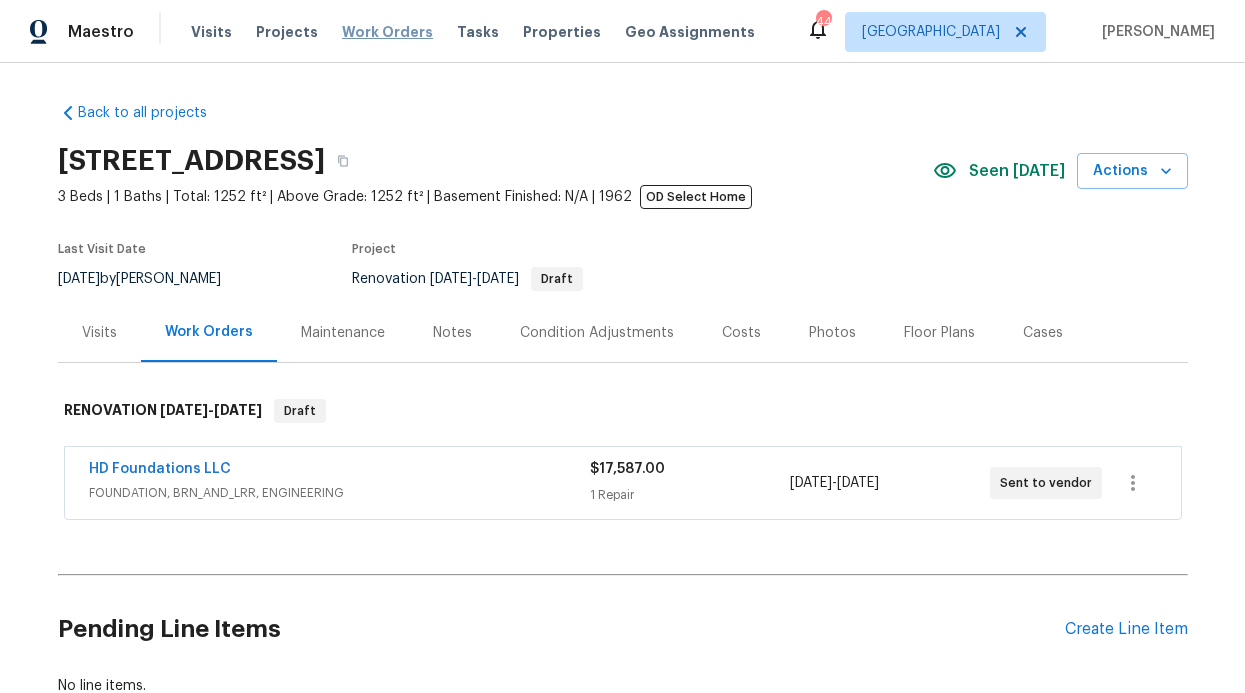 click on "Work Orders" at bounding box center (387, 32) 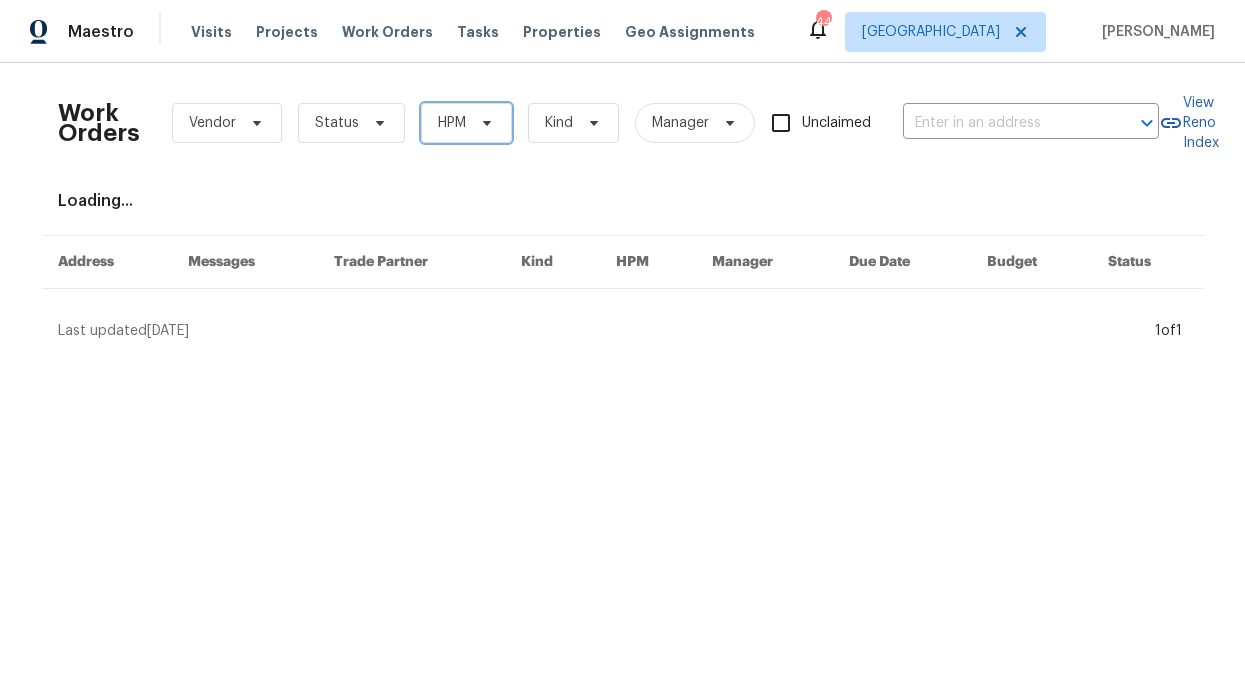 click on "HPM" at bounding box center [452, 123] 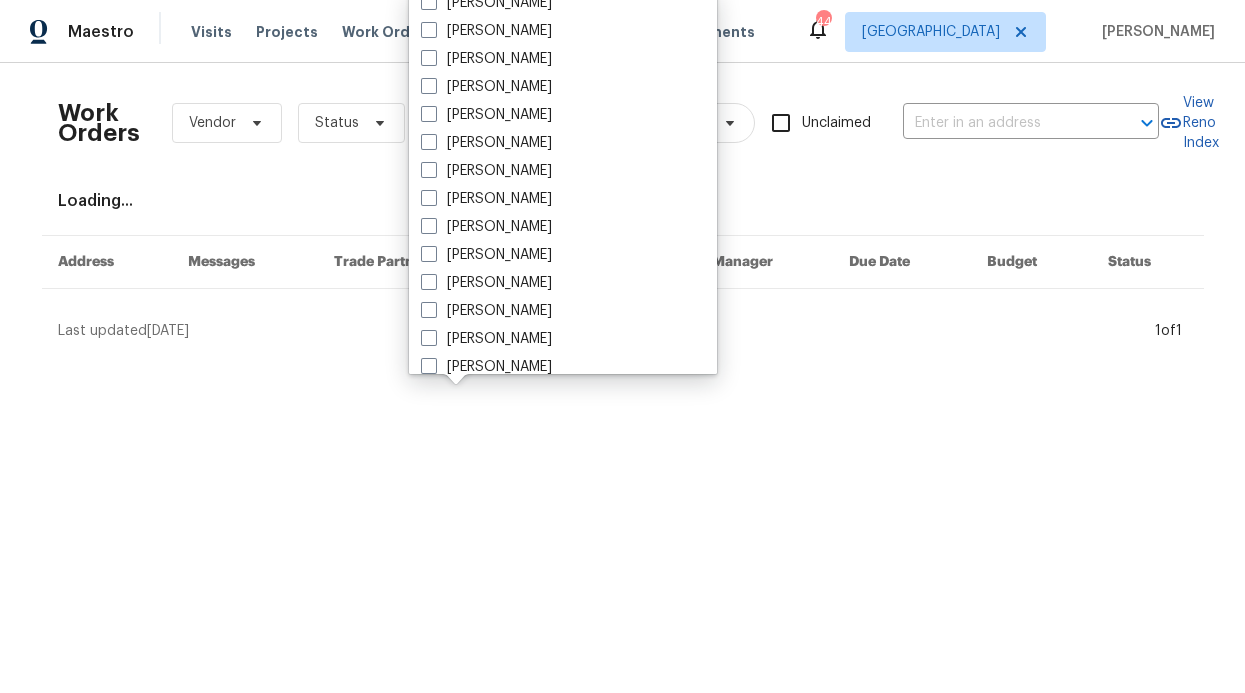 scroll, scrollTop: 1116, scrollLeft: 0, axis: vertical 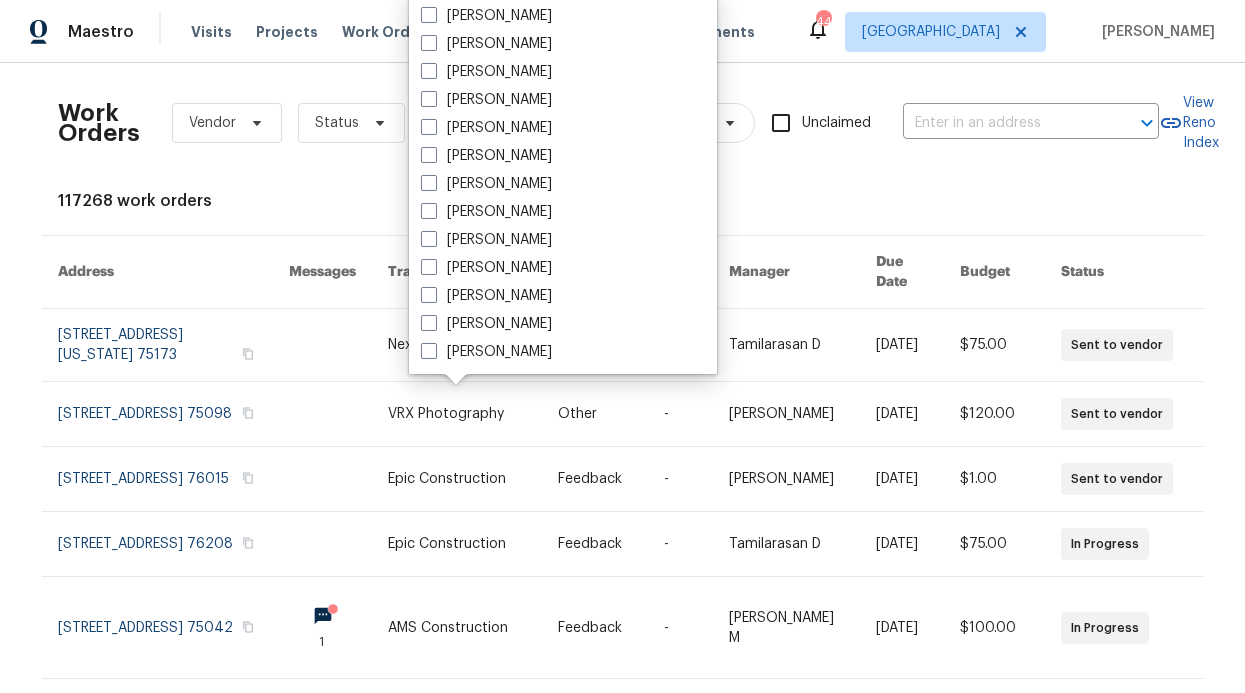 click on "[PERSON_NAME]" at bounding box center (486, 72) 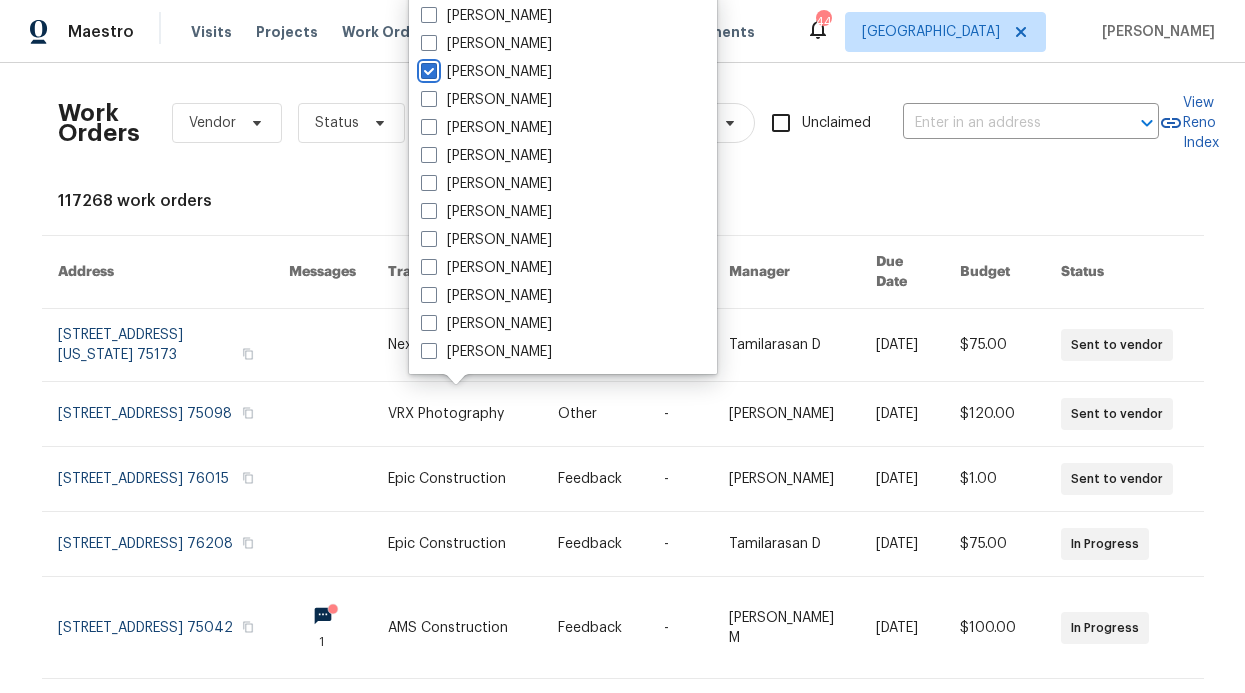 checkbox on "true" 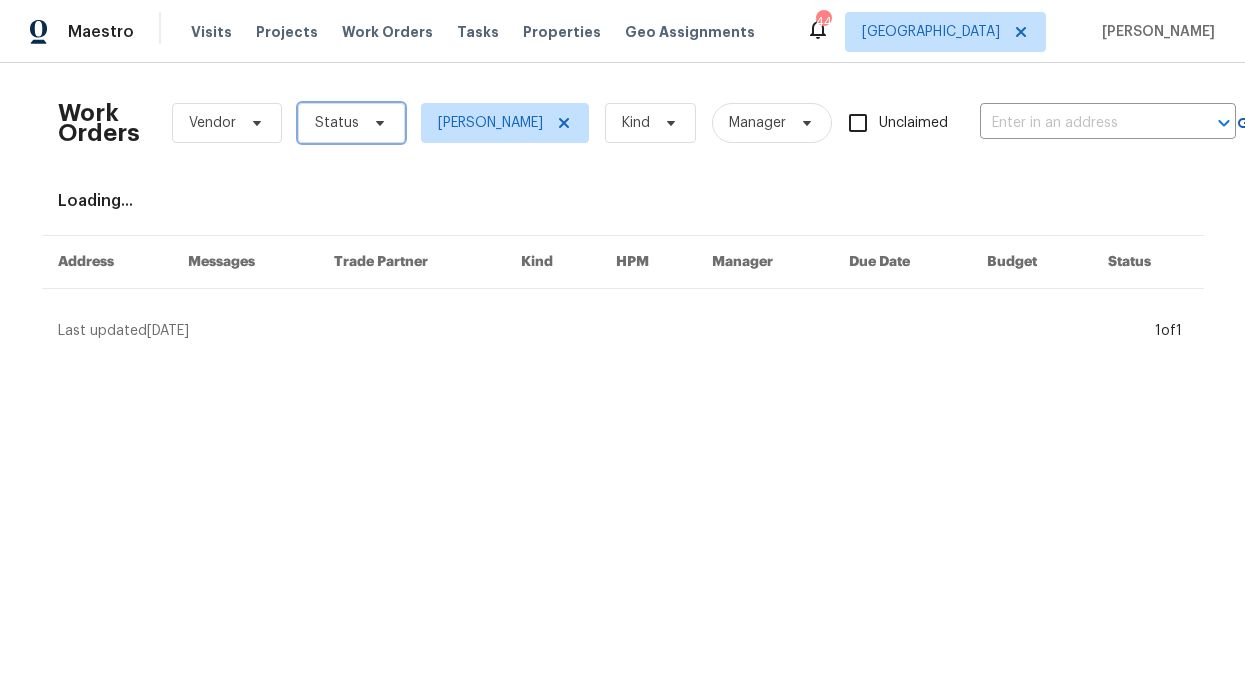 click on "Status" at bounding box center [351, 123] 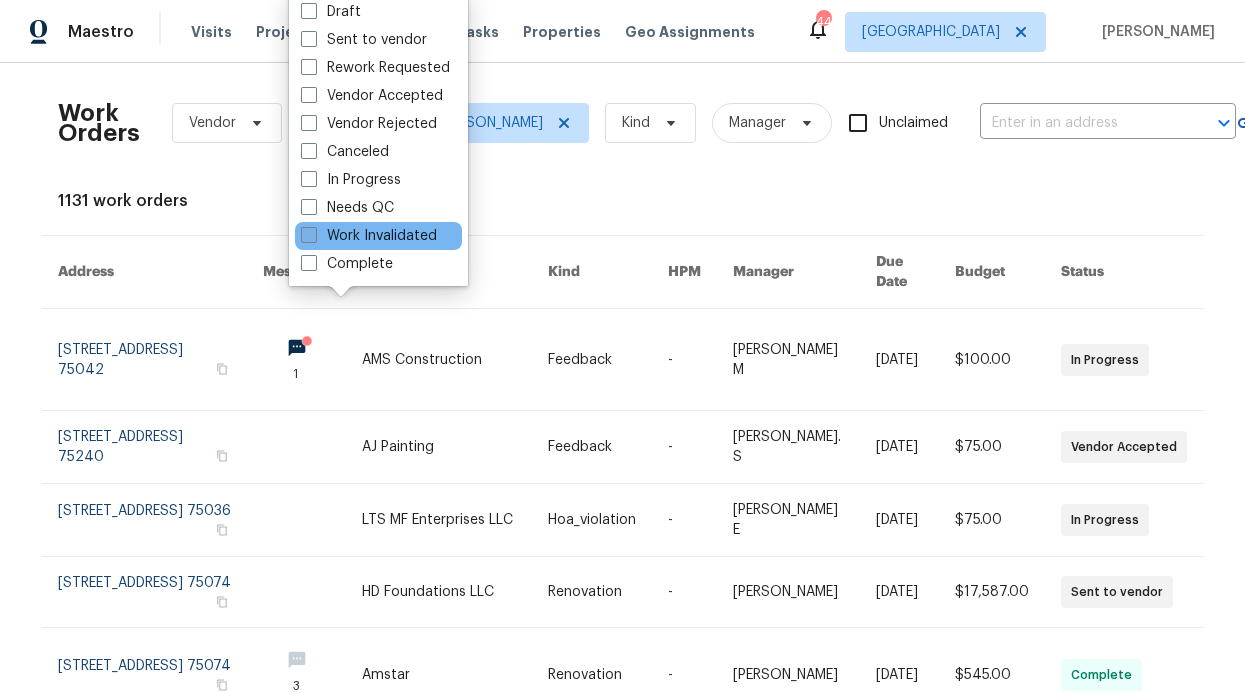 click on "Work Invalidated" at bounding box center [369, 236] 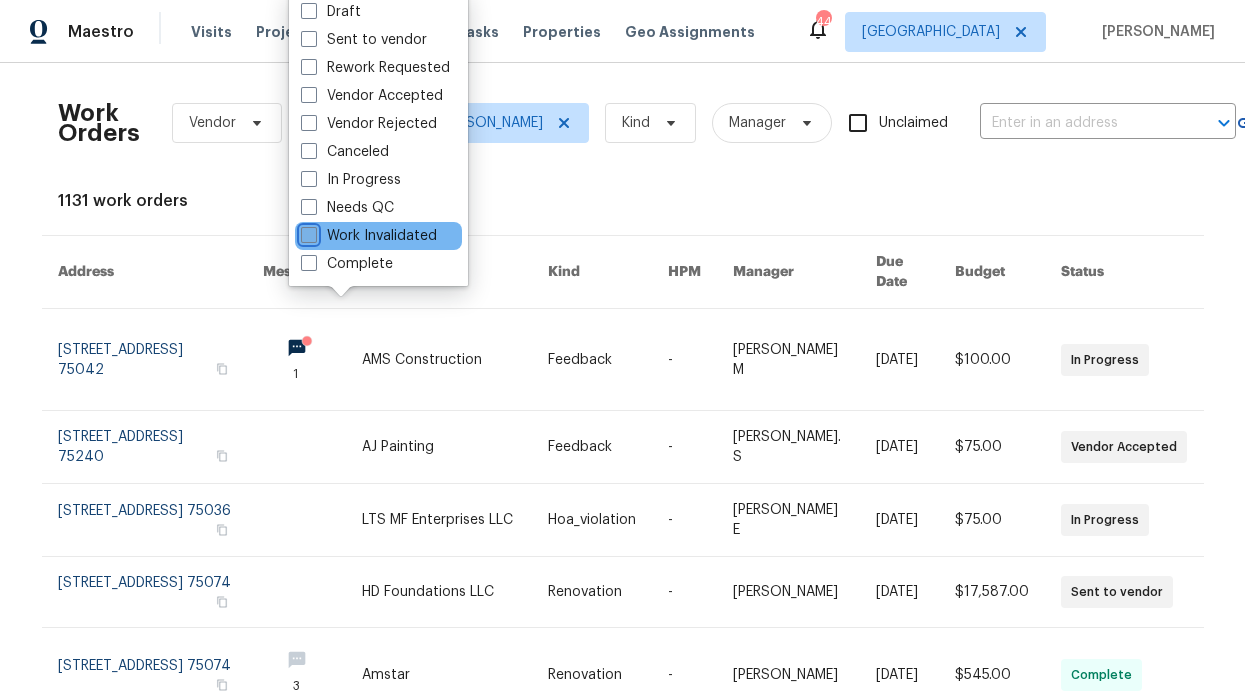 click on "Work Invalidated" at bounding box center [307, 232] 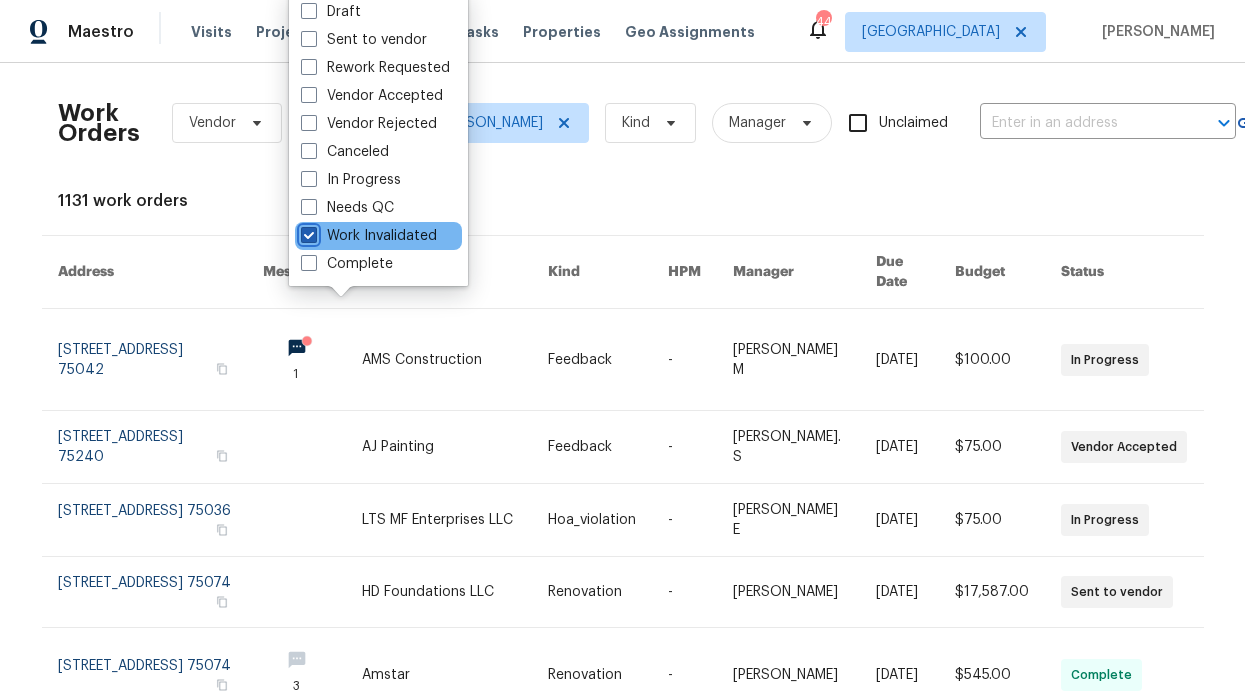 checkbox on "true" 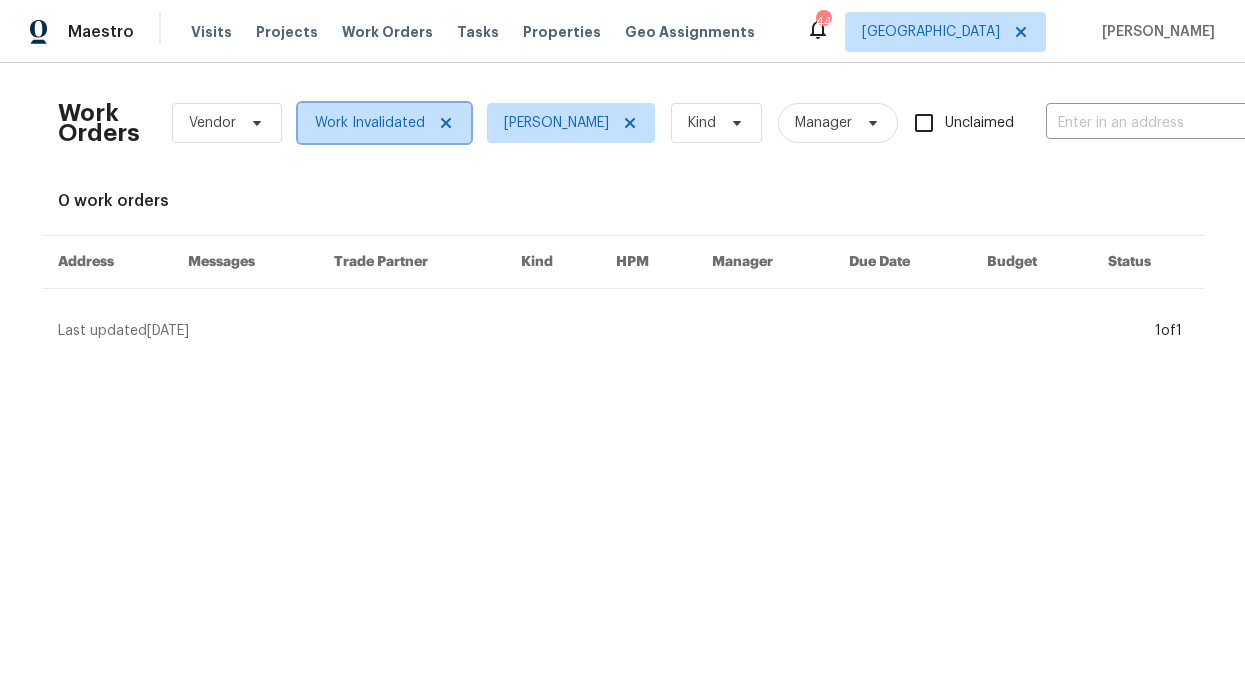 click on "Work Invalidated" at bounding box center [384, 123] 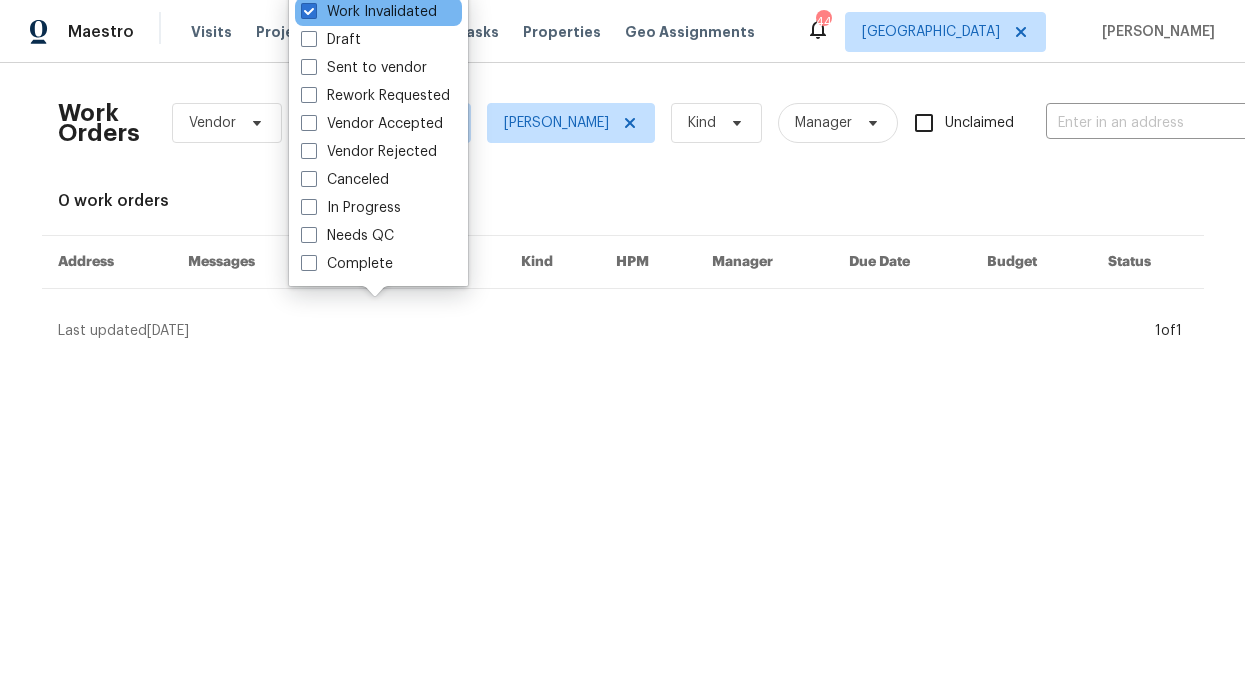 click on "Work Invalidated" at bounding box center [378, 12] 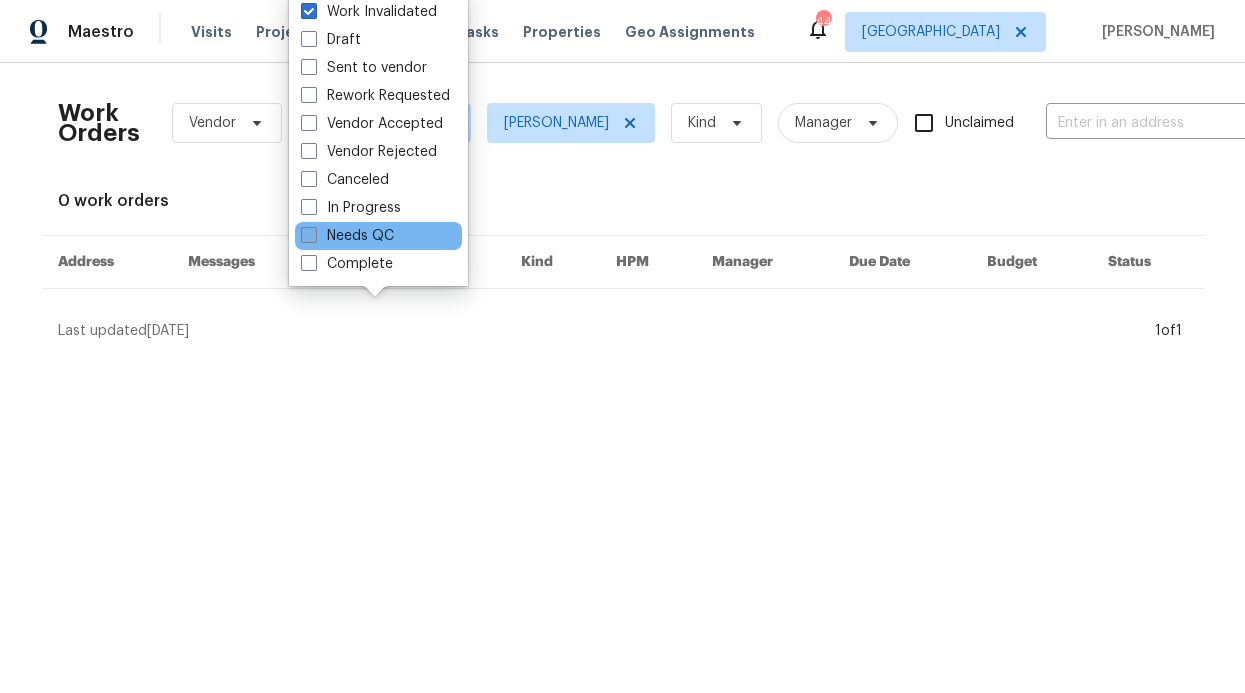 click on "Needs QC" at bounding box center [347, 236] 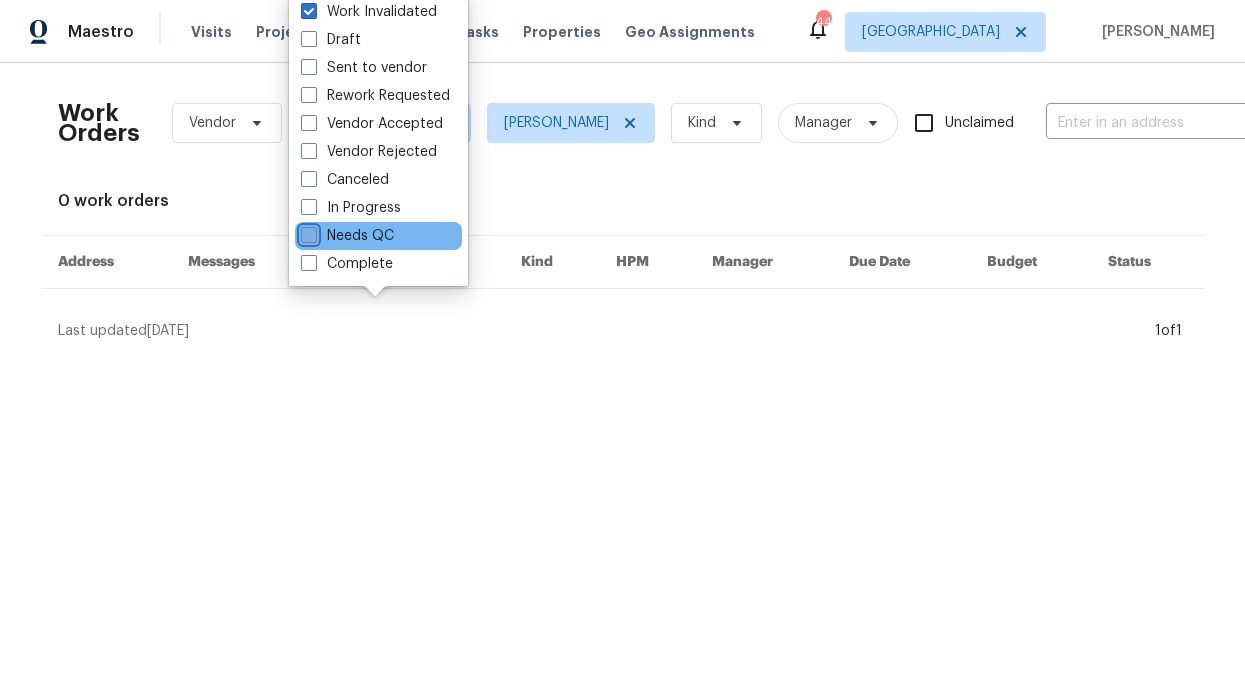 click on "Needs QC" at bounding box center (307, 232) 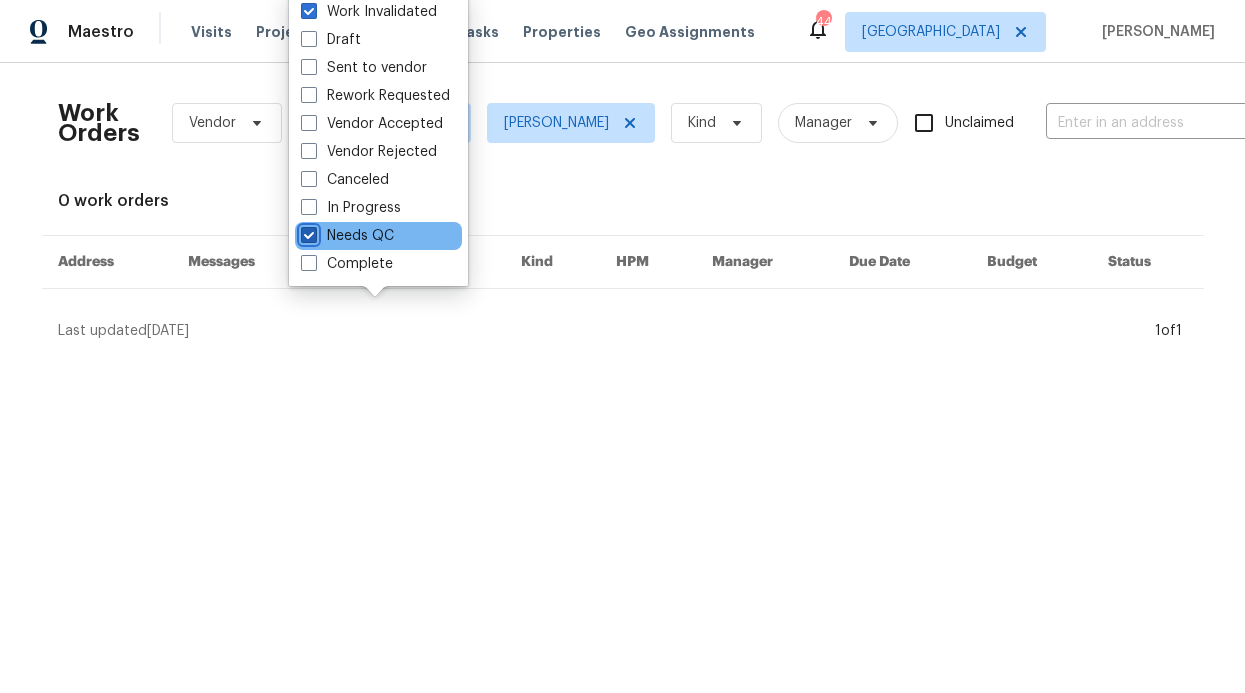 checkbox on "true" 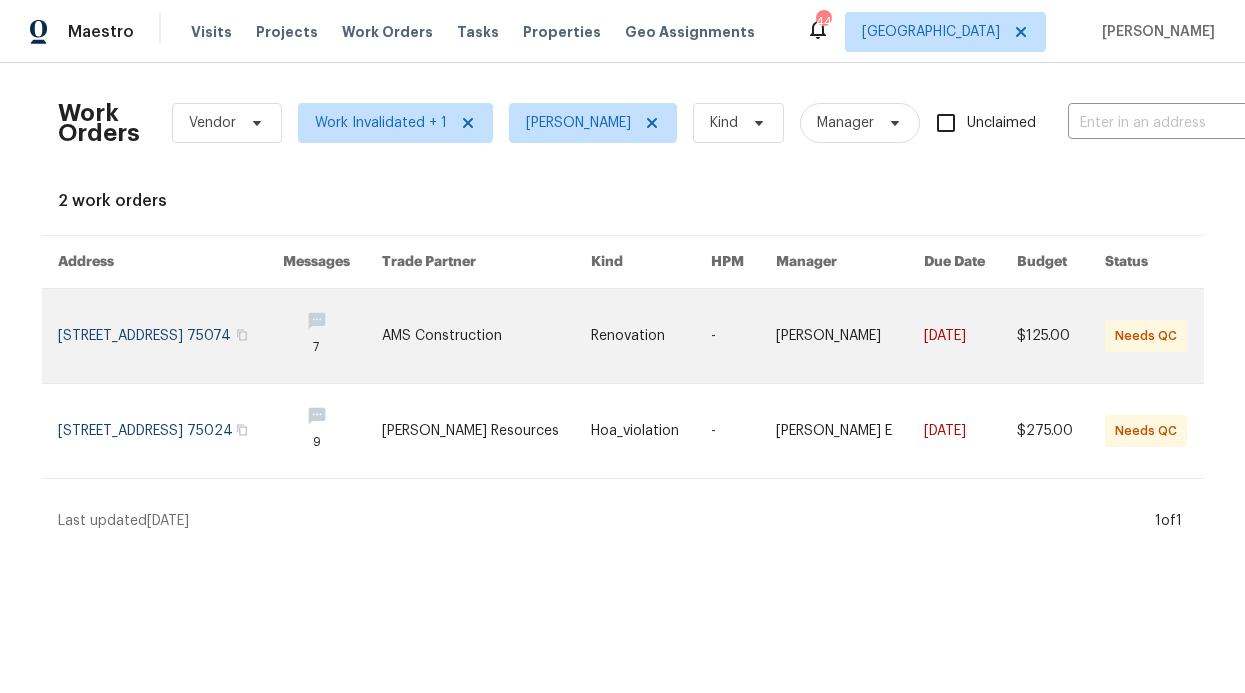click at bounding box center (486, 336) 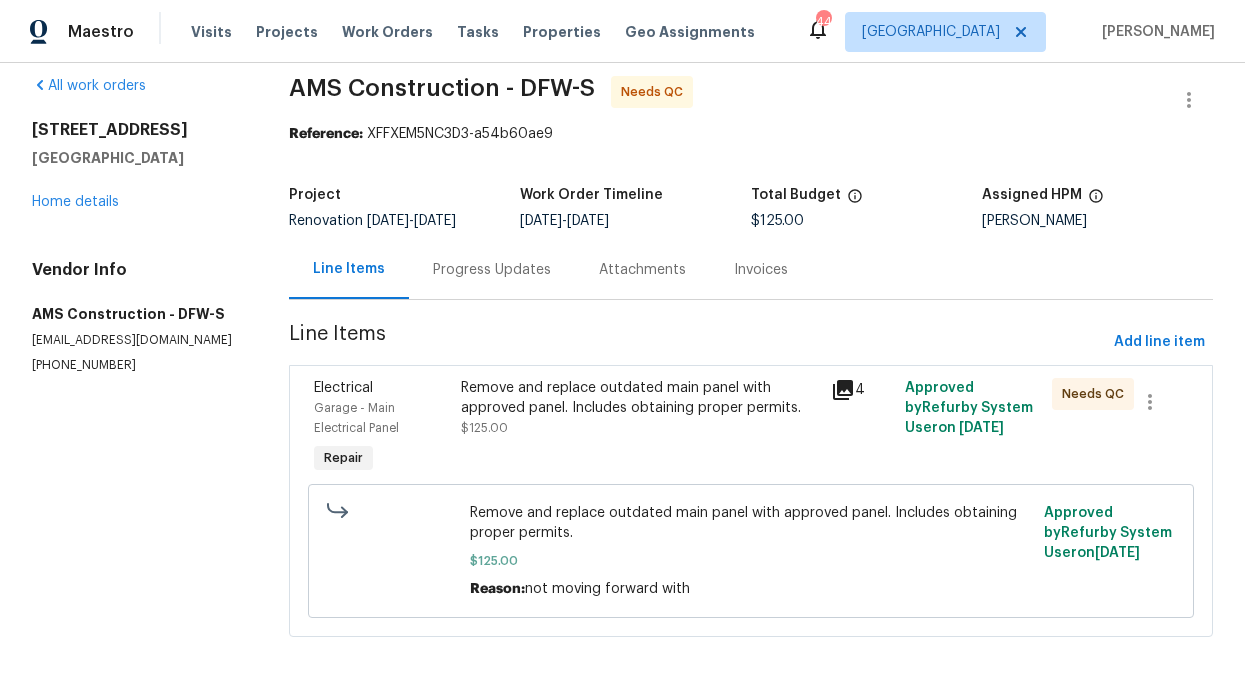 scroll, scrollTop: 22, scrollLeft: 0, axis: vertical 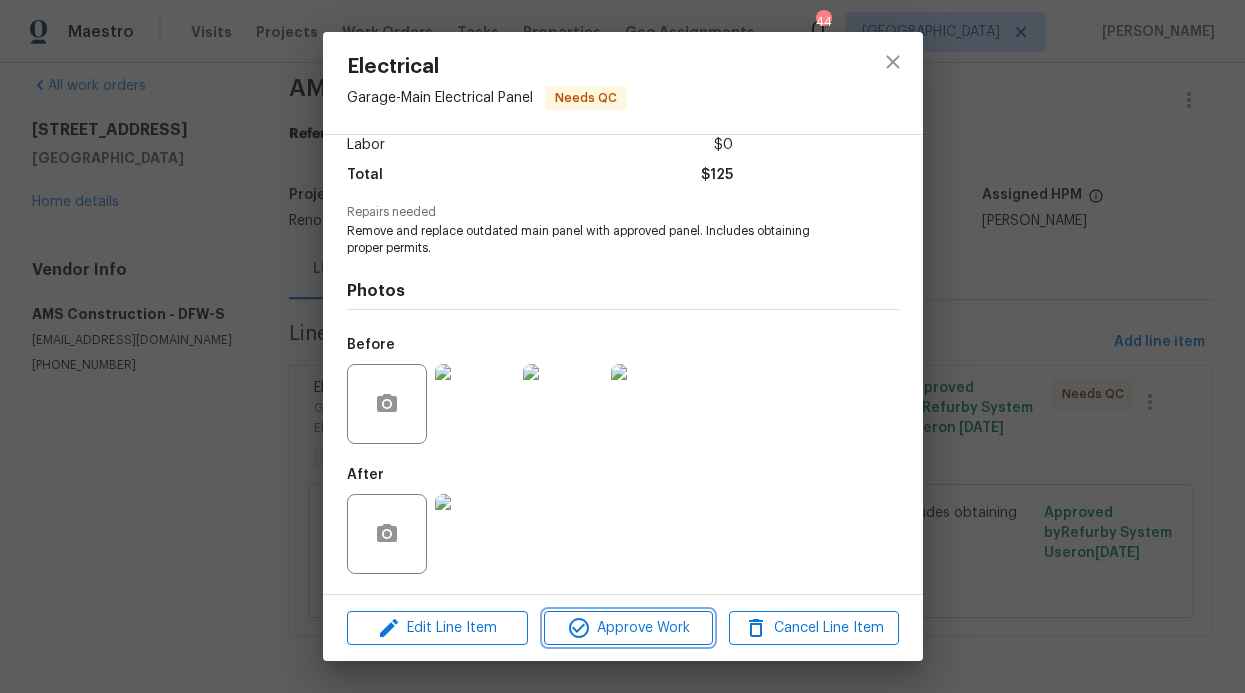click on "Approve Work" at bounding box center (628, 628) 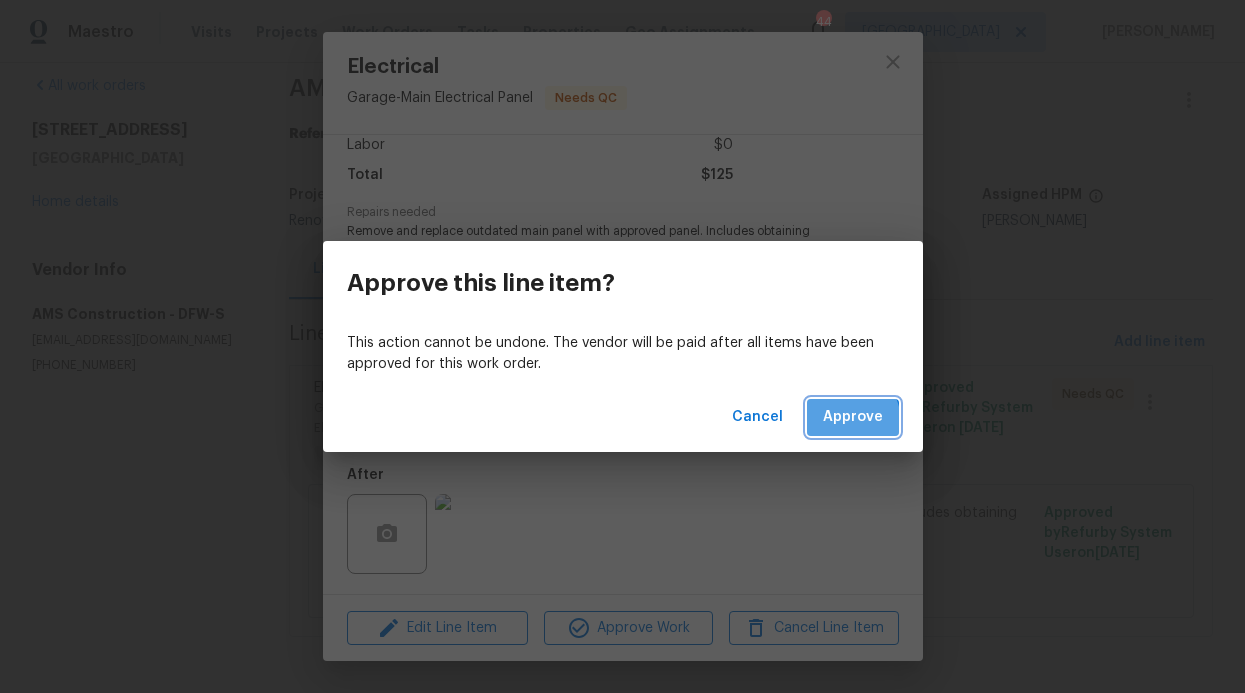 click on "Approve" at bounding box center [853, 417] 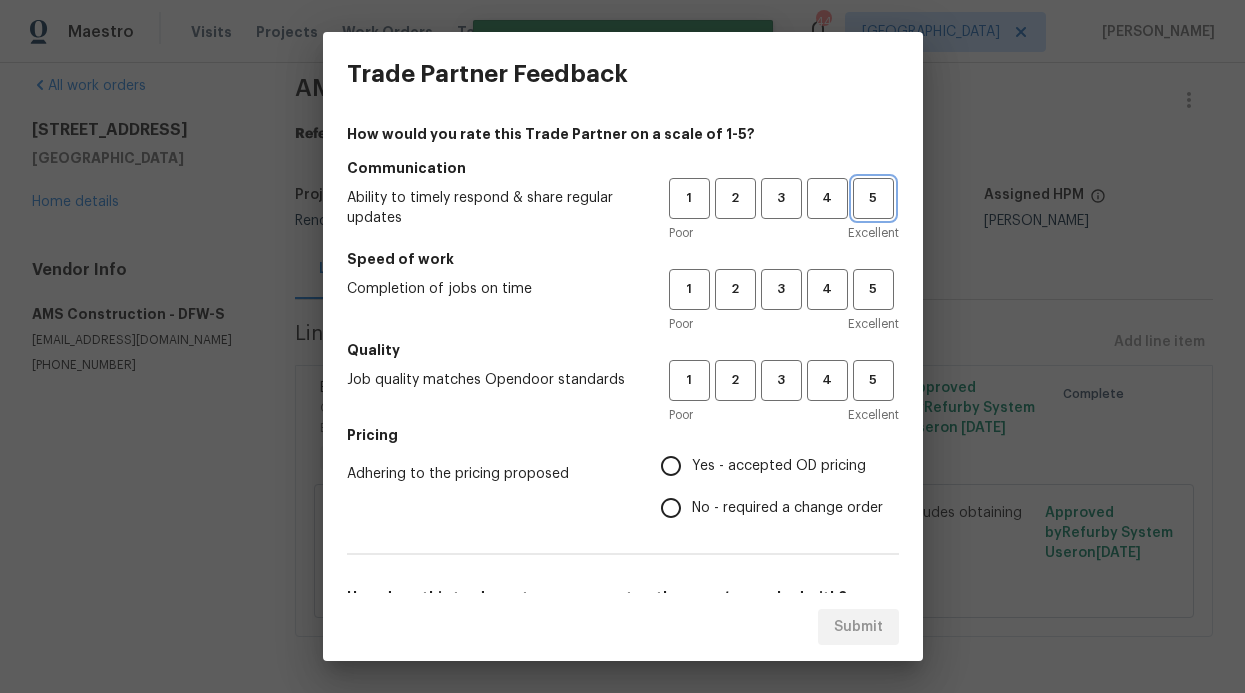 drag, startPoint x: 851, startPoint y: 209, endPoint x: 838, endPoint y: 267, distance: 59.439045 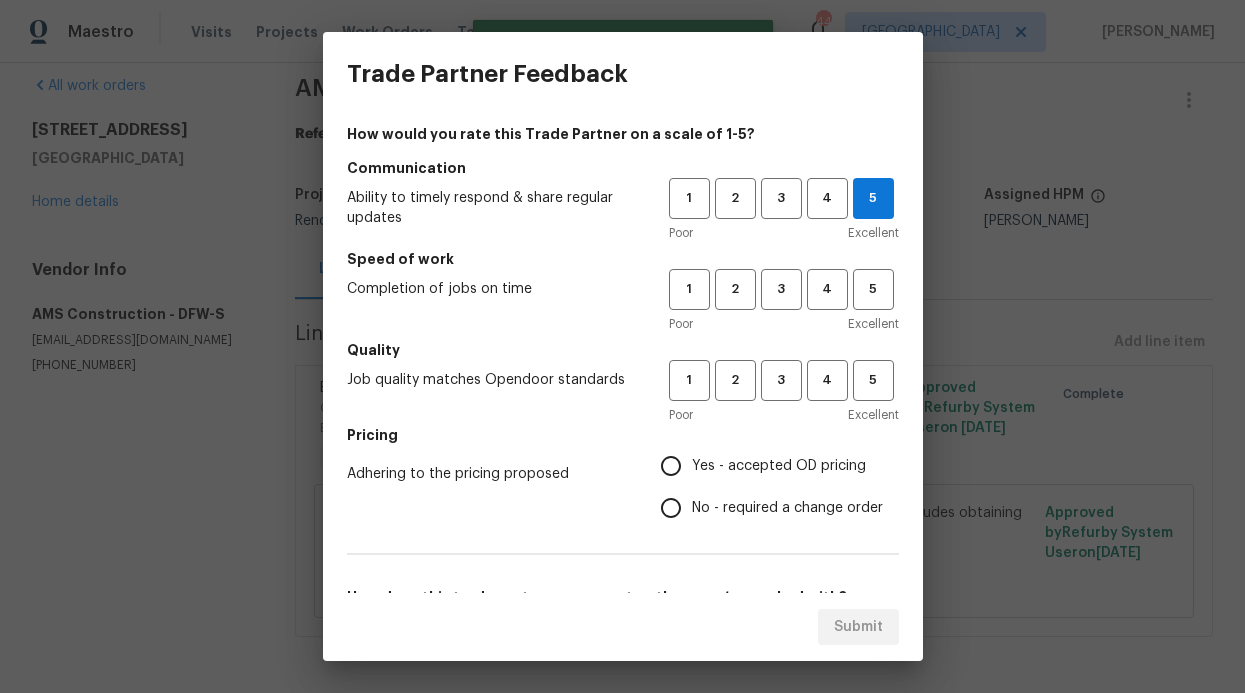 click on "1 2 3 4 5" at bounding box center [784, 289] 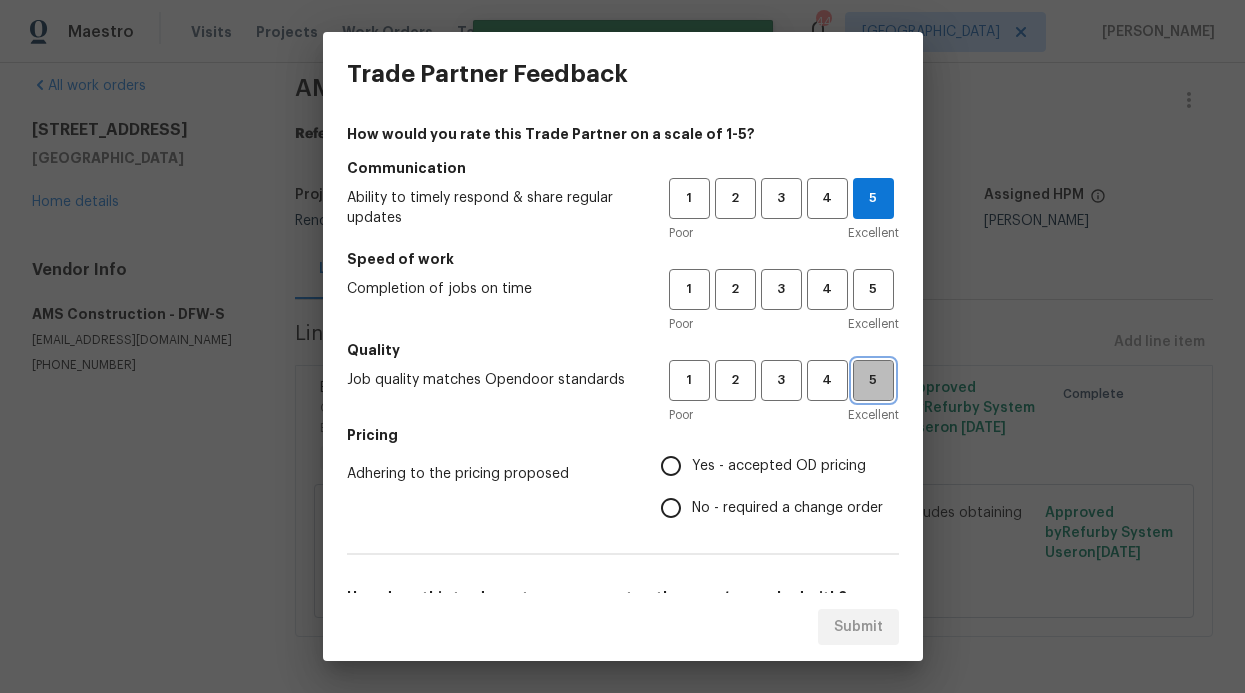 click on "5" at bounding box center (873, 380) 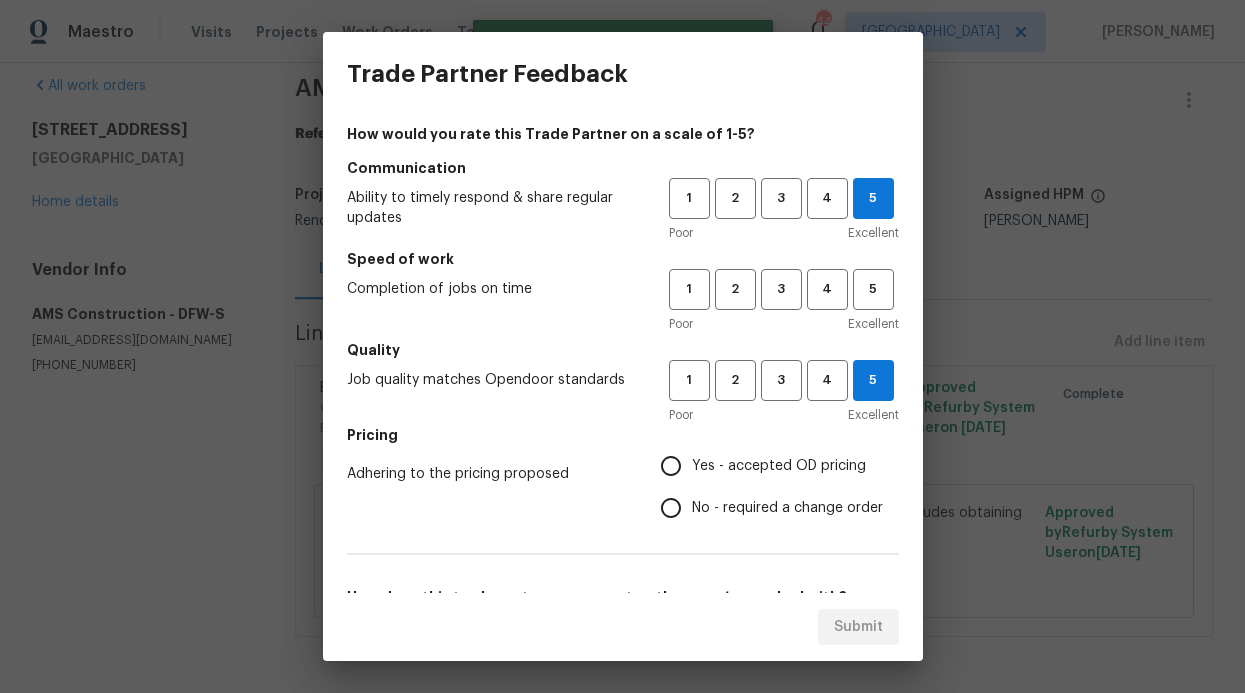 click on "No - required a change order" at bounding box center (787, 508) 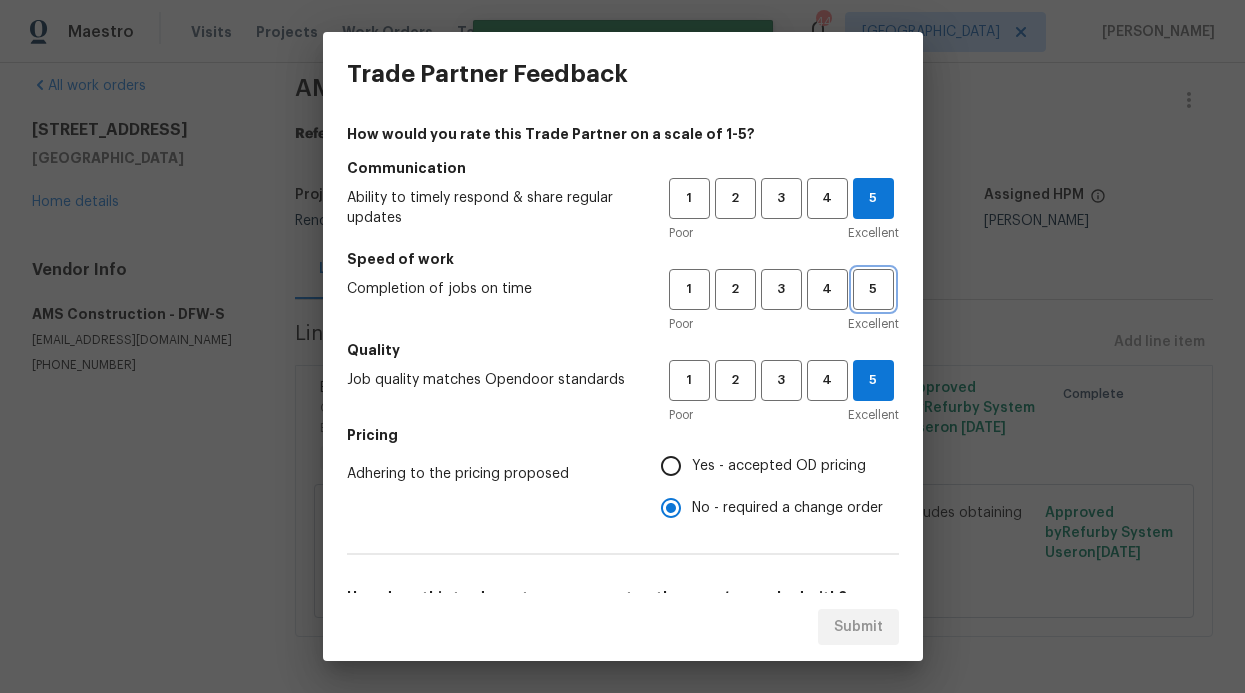 click on "5" at bounding box center [873, 289] 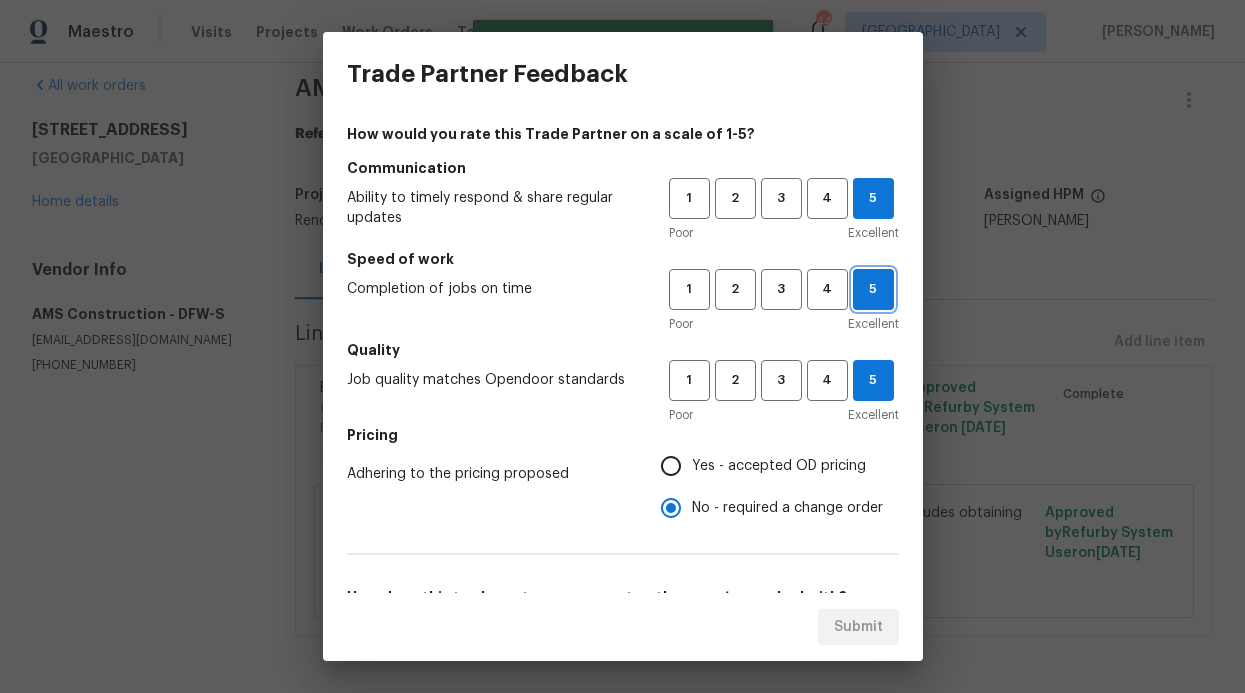 scroll, scrollTop: 322, scrollLeft: 0, axis: vertical 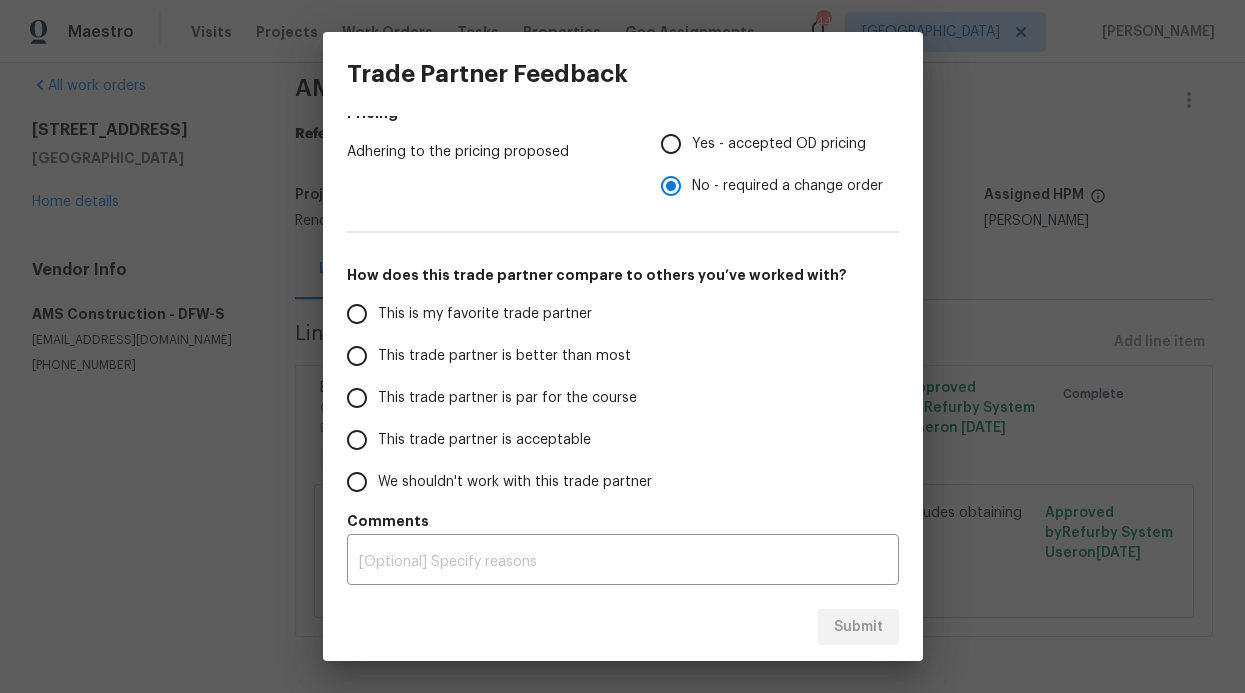 click on "This trade partner is par for the course" at bounding box center [507, 398] 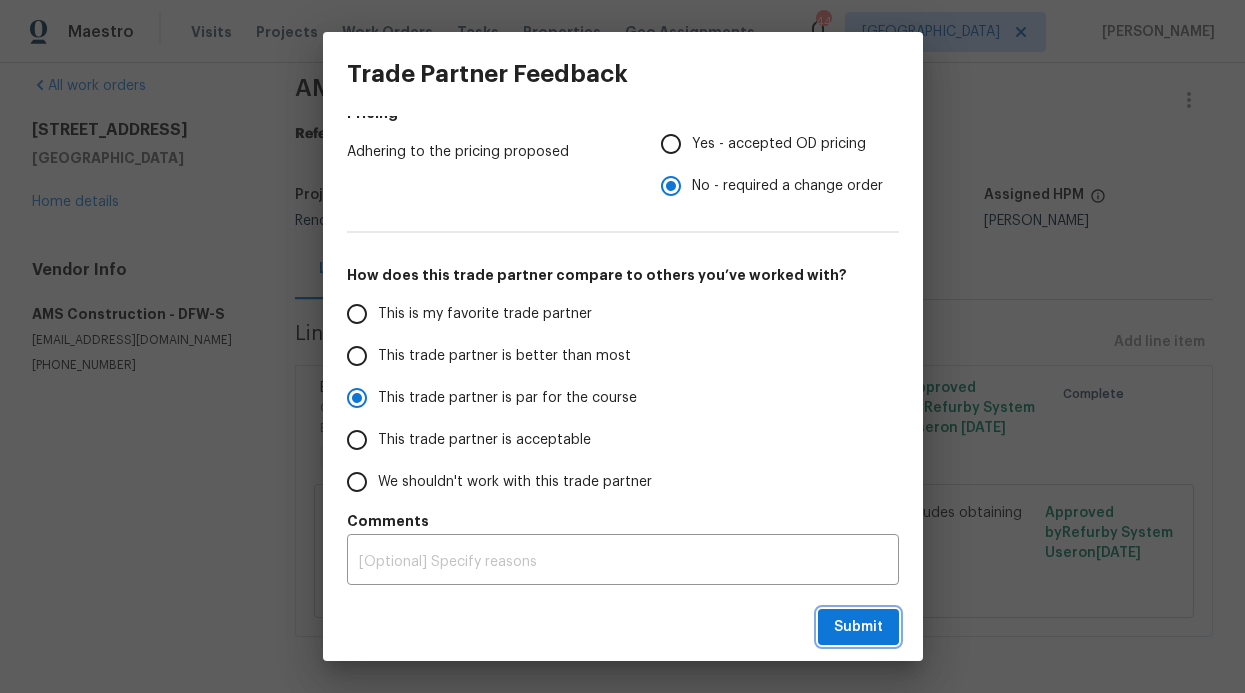 click on "Submit" at bounding box center (858, 627) 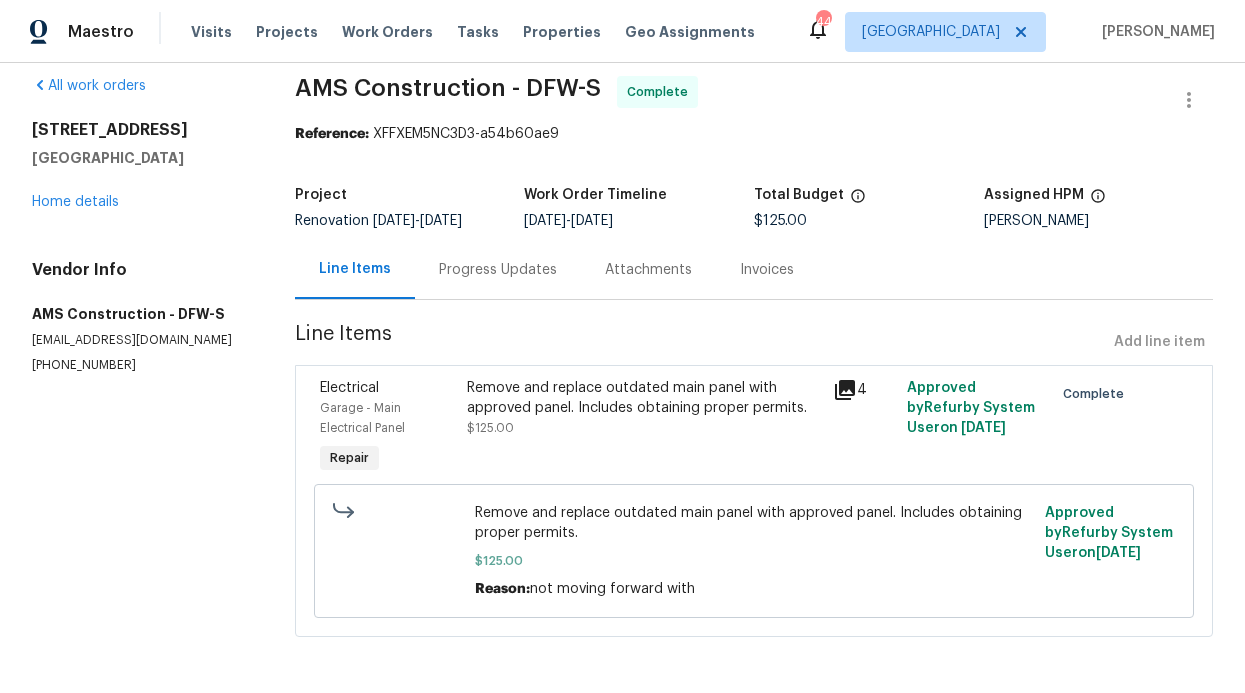 radio on "false" 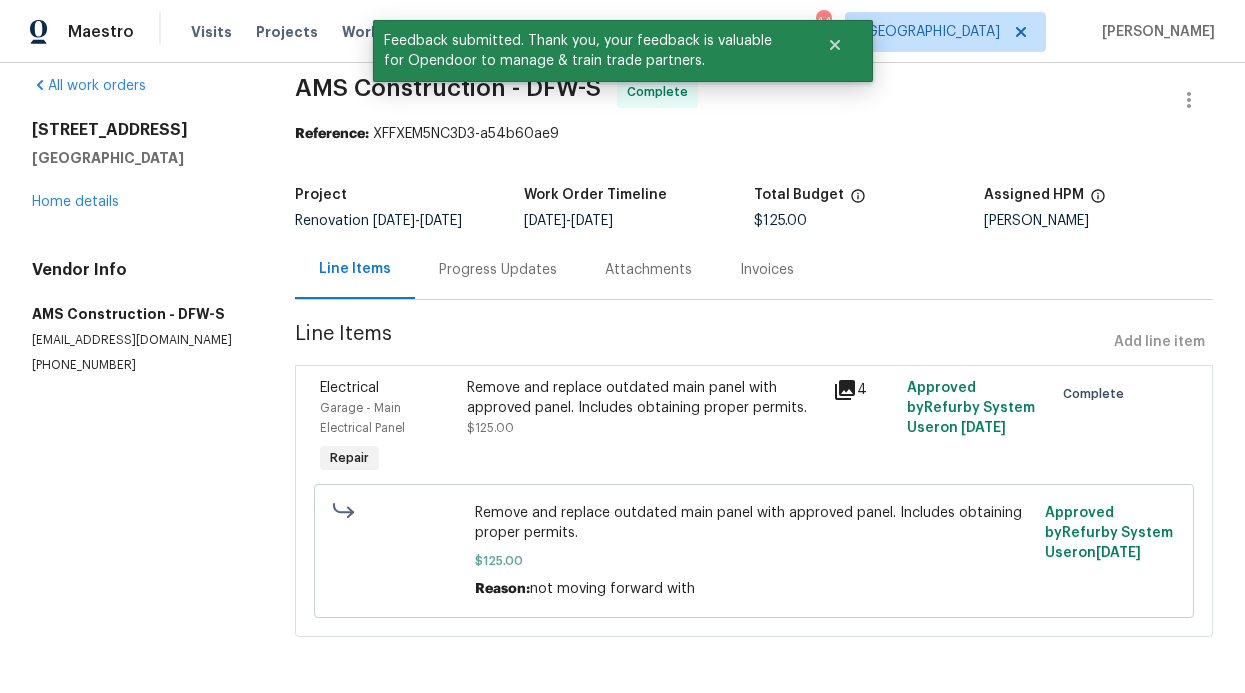 drag, startPoint x: 177, startPoint y: 242, endPoint x: 202, endPoint y: 248, distance: 25.70992 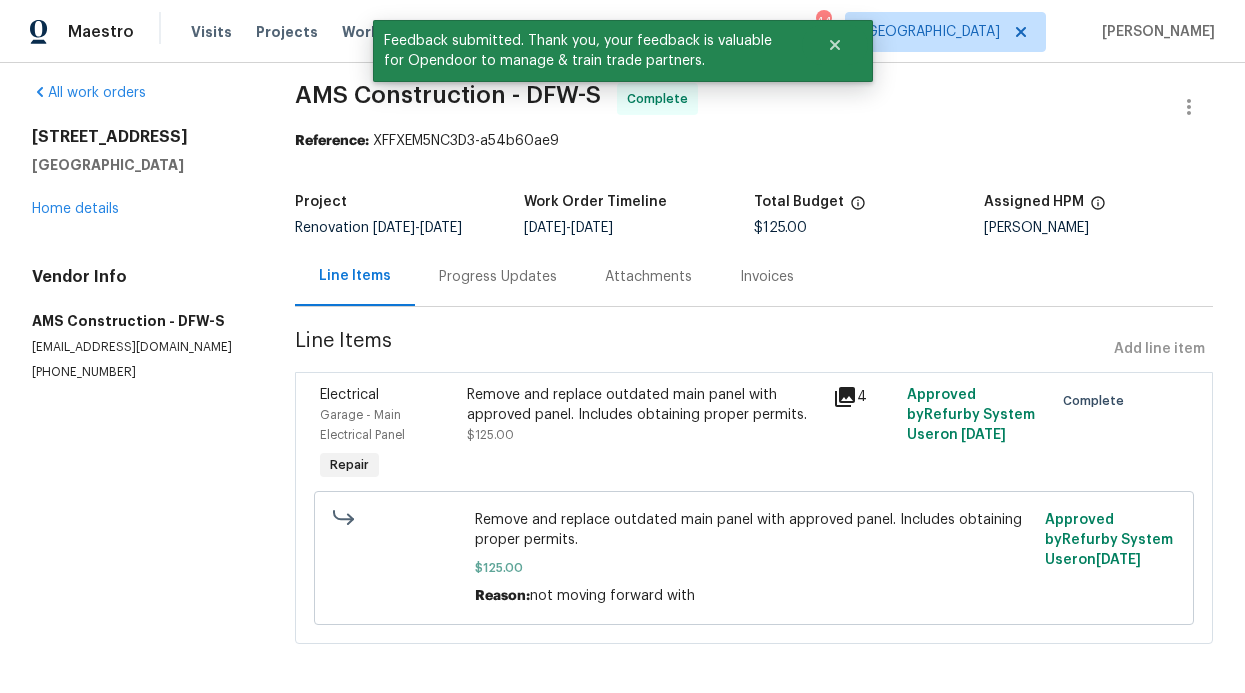 scroll, scrollTop: 0, scrollLeft: 0, axis: both 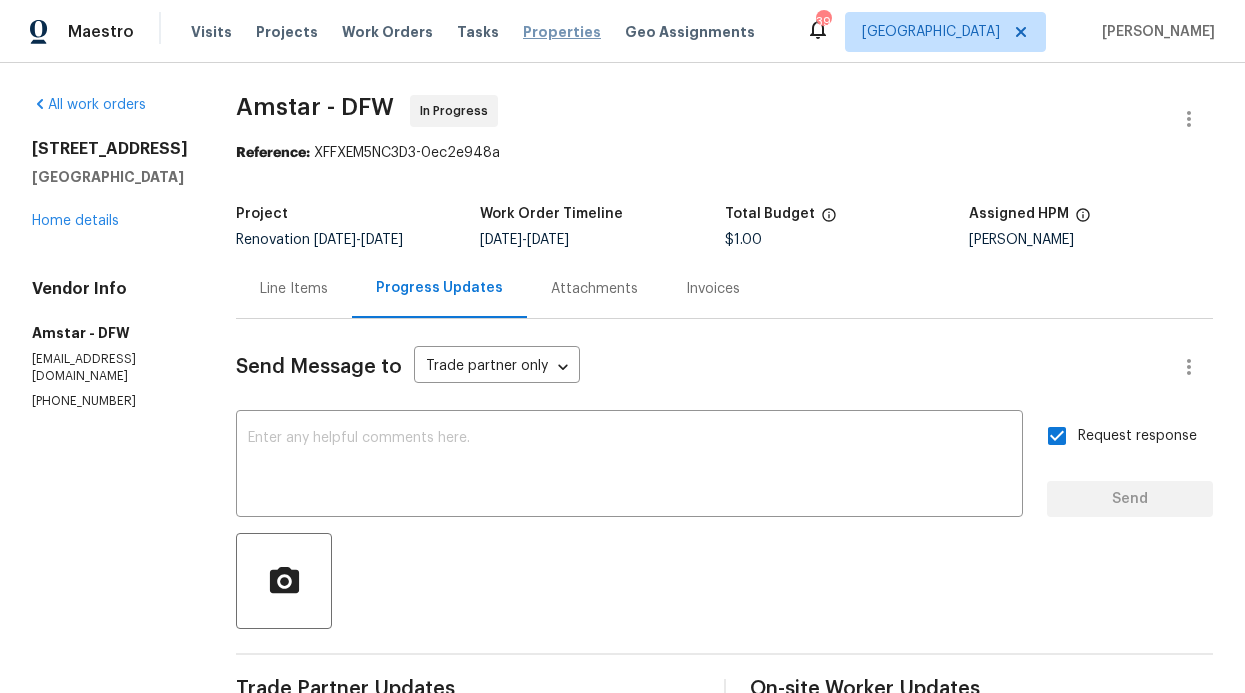 click on "Properties" at bounding box center [562, 32] 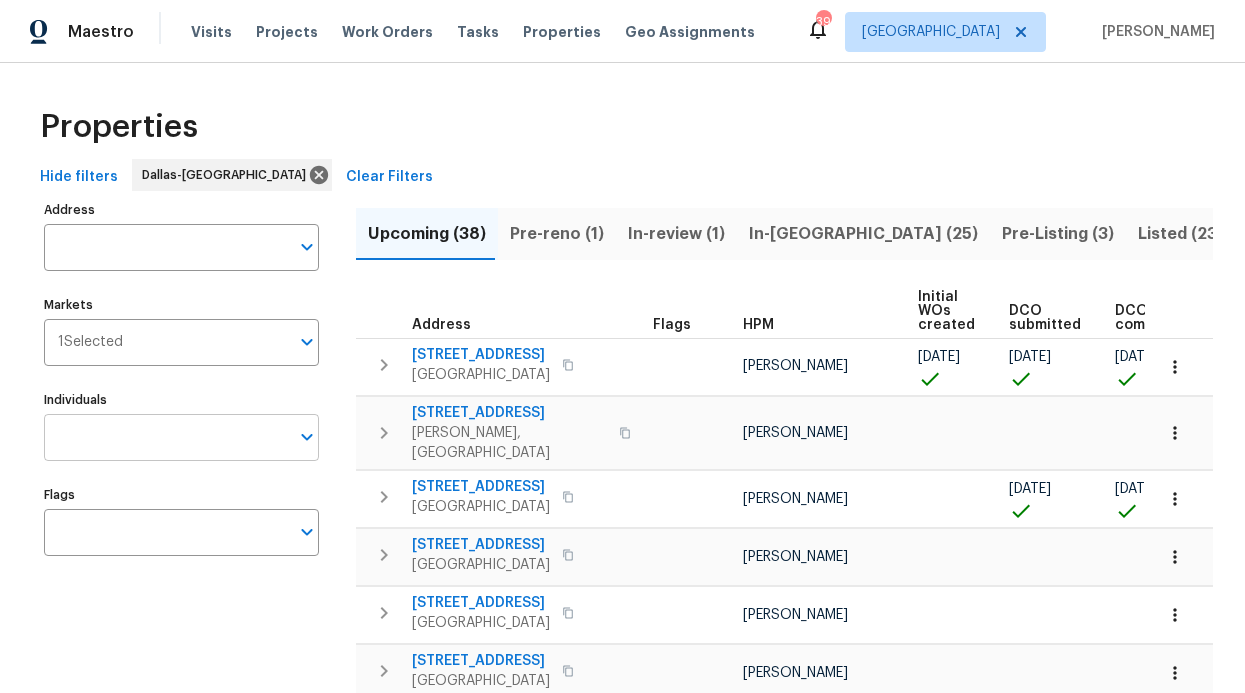 click on "Individuals" at bounding box center [166, 437] 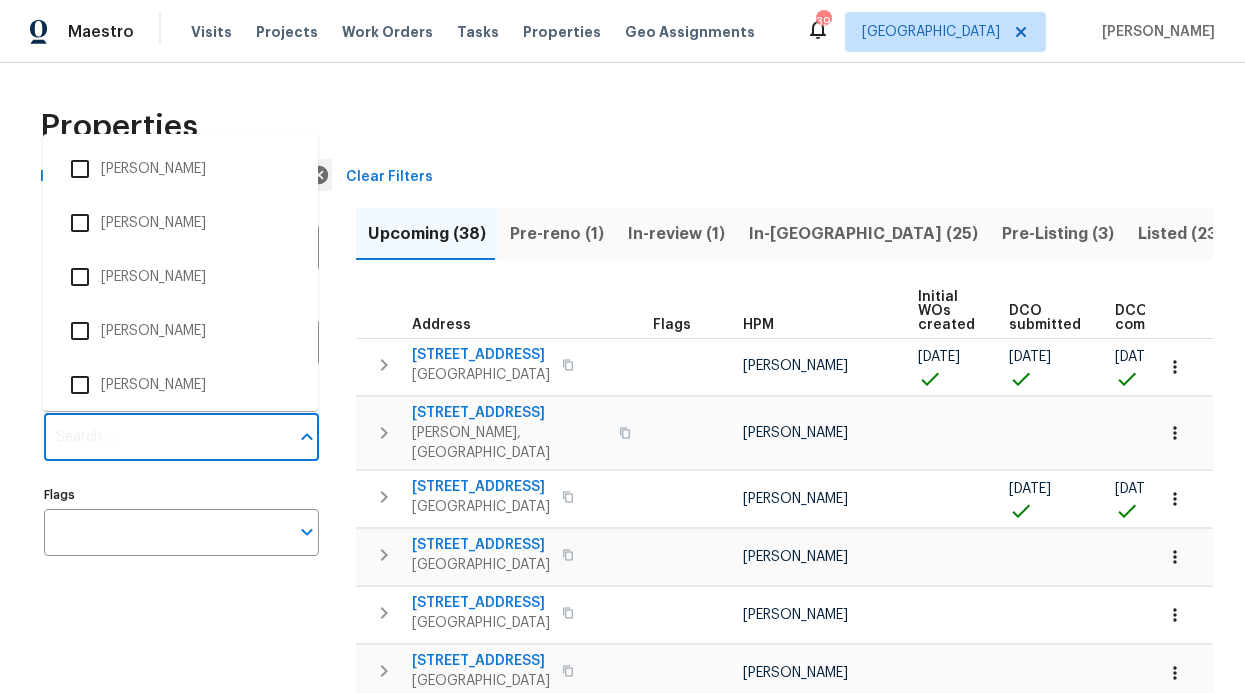 type on "r" 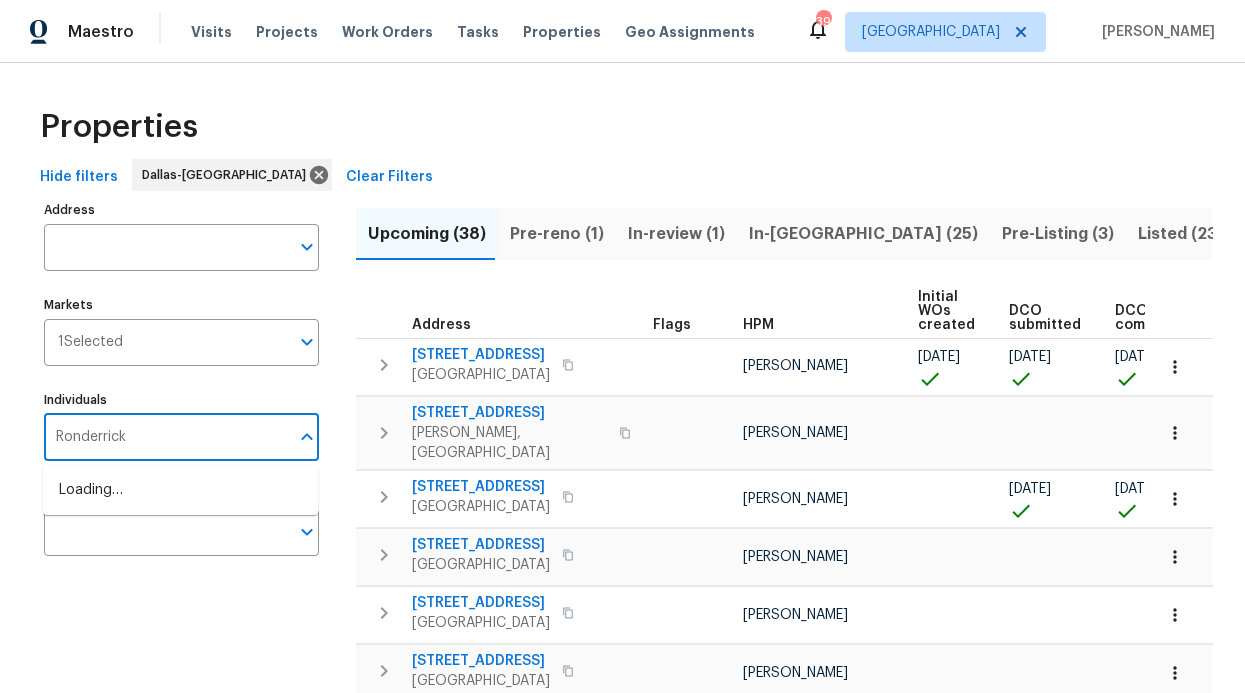 type on "Ronderrick" 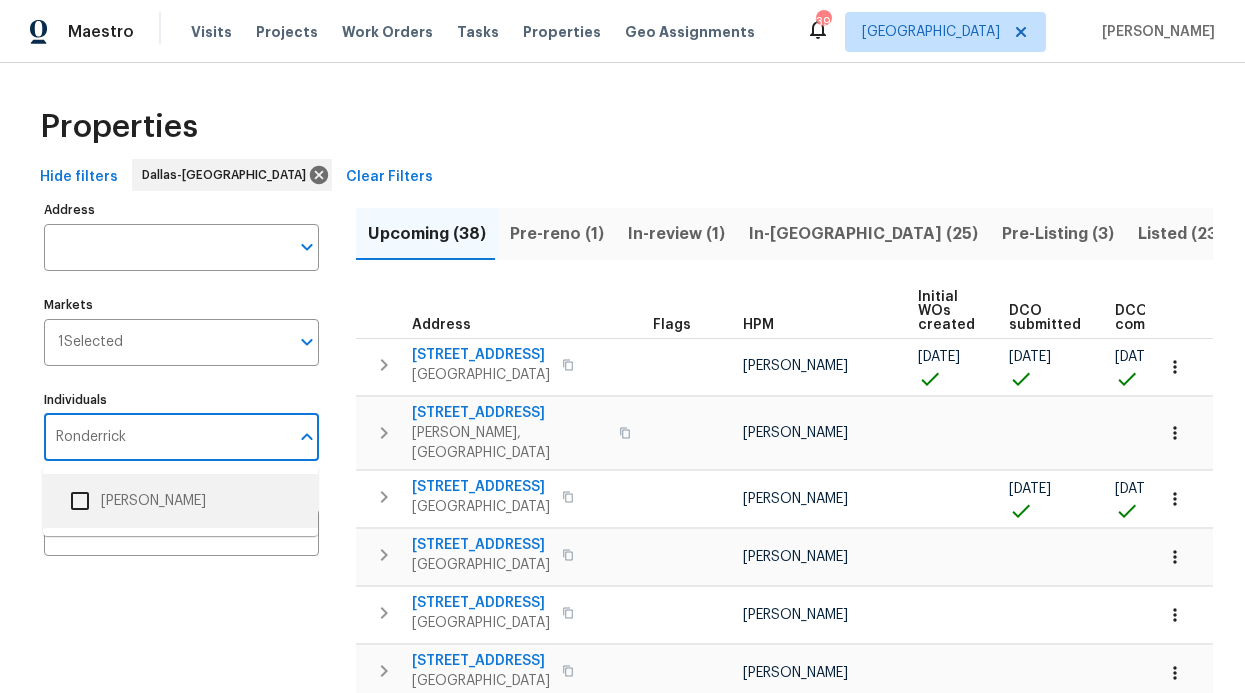 click on "[PERSON_NAME]" at bounding box center [180, 501] 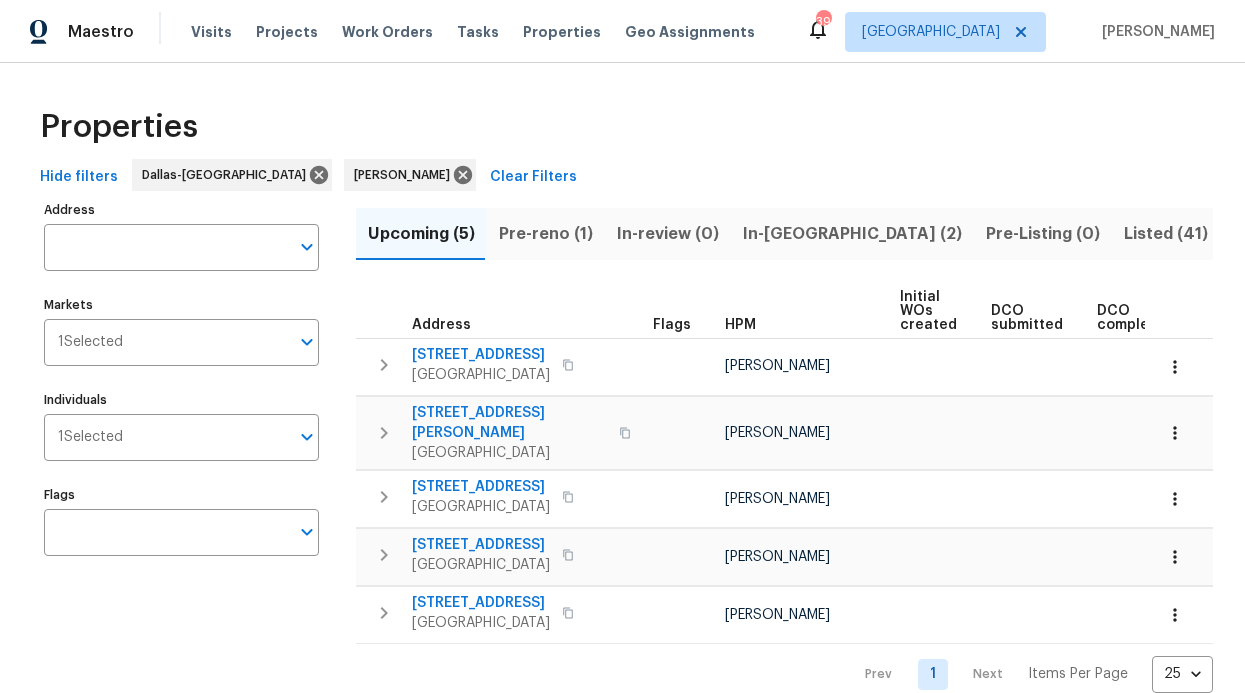 click on "In-reno (2)" at bounding box center [852, 234] 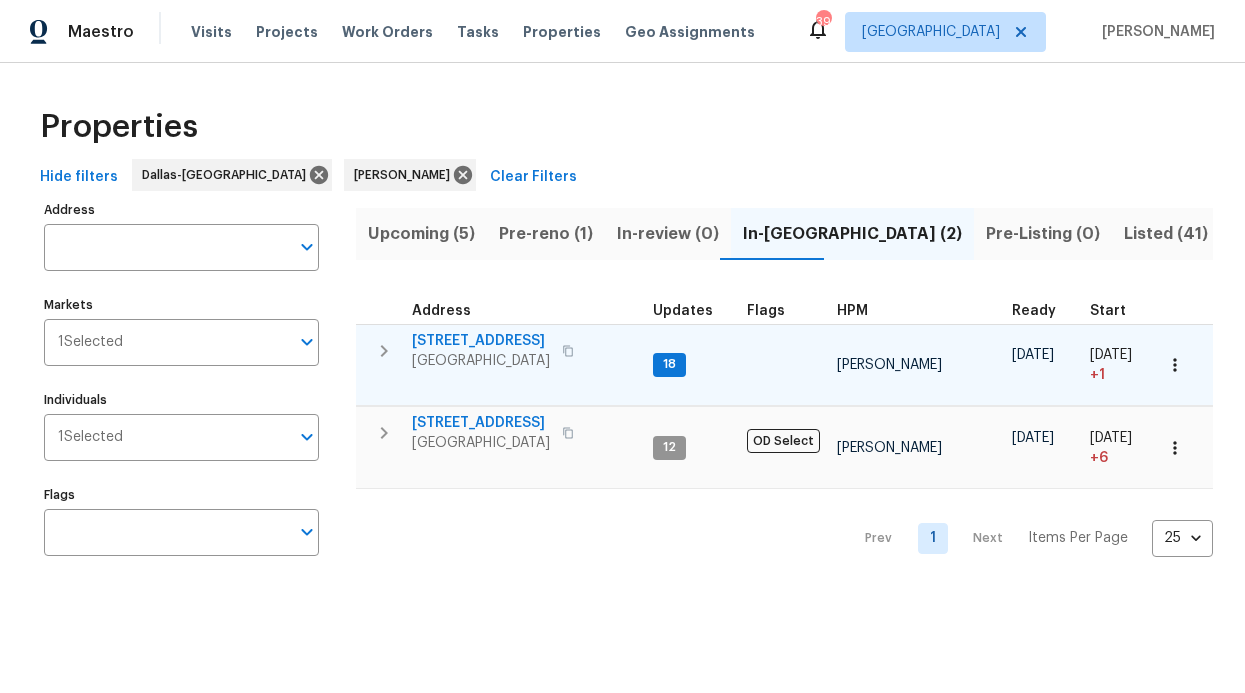 click on "2712 Raintree Dr Plano, TX 75074" at bounding box center (524, 351) 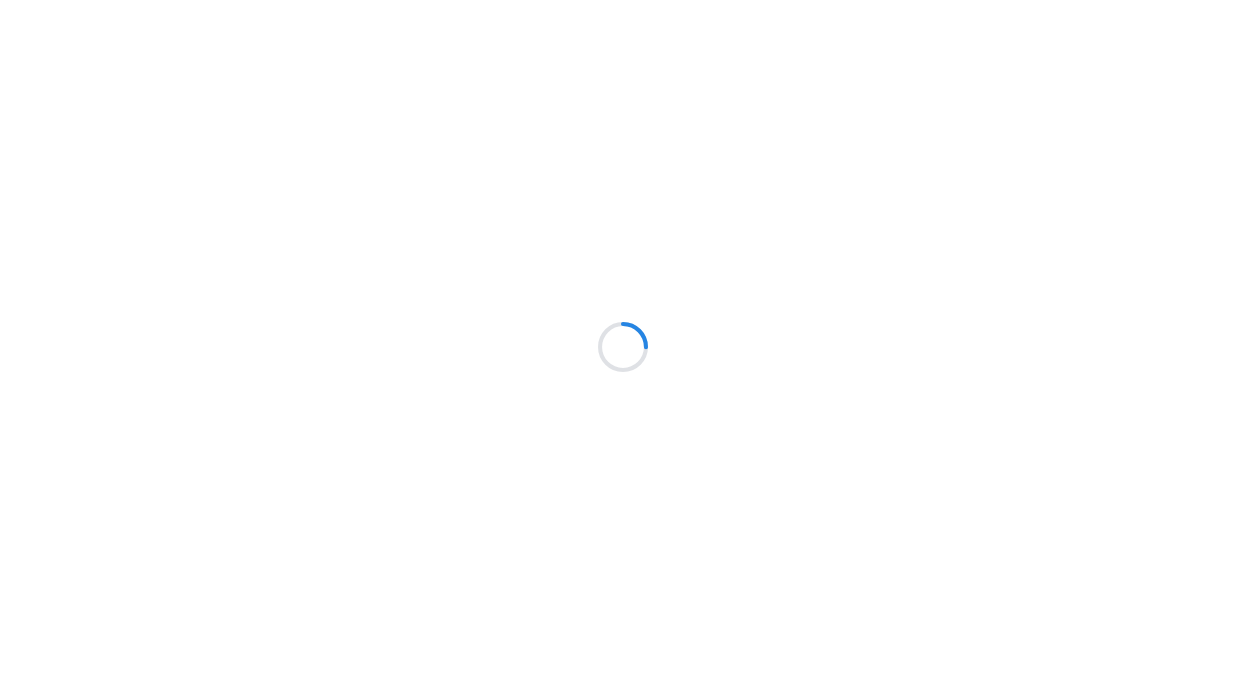 scroll, scrollTop: 0, scrollLeft: 0, axis: both 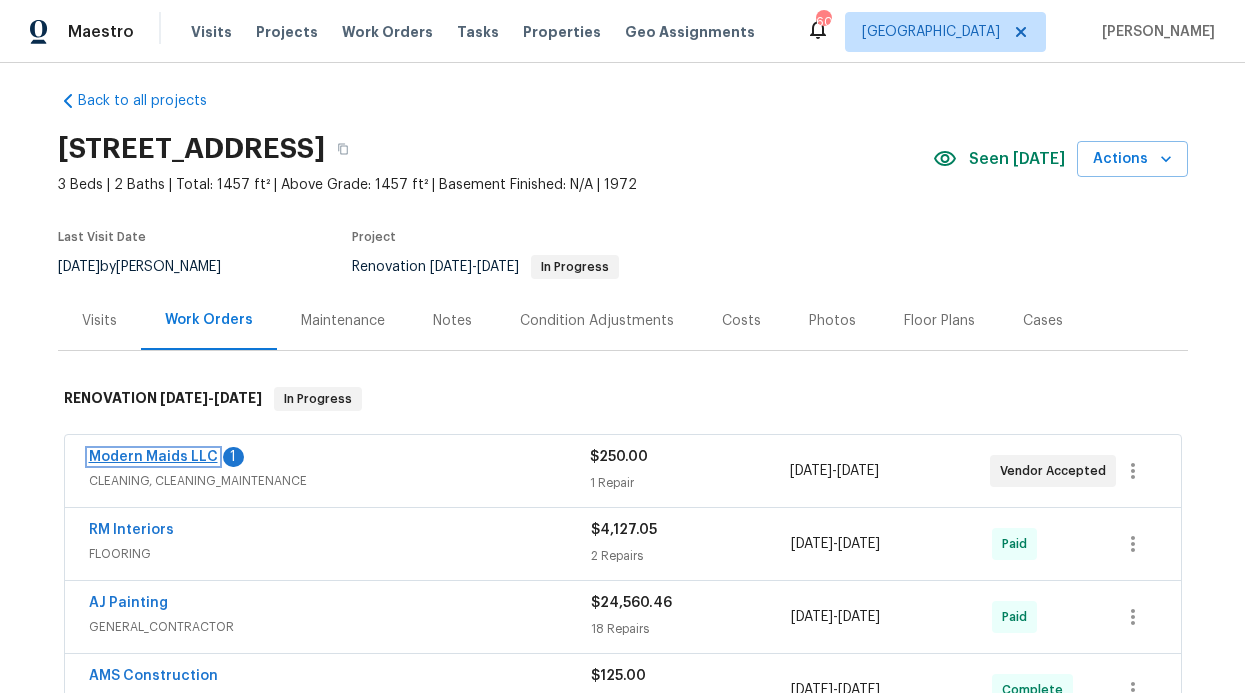 click on "Modern Maids LLC" at bounding box center (153, 457) 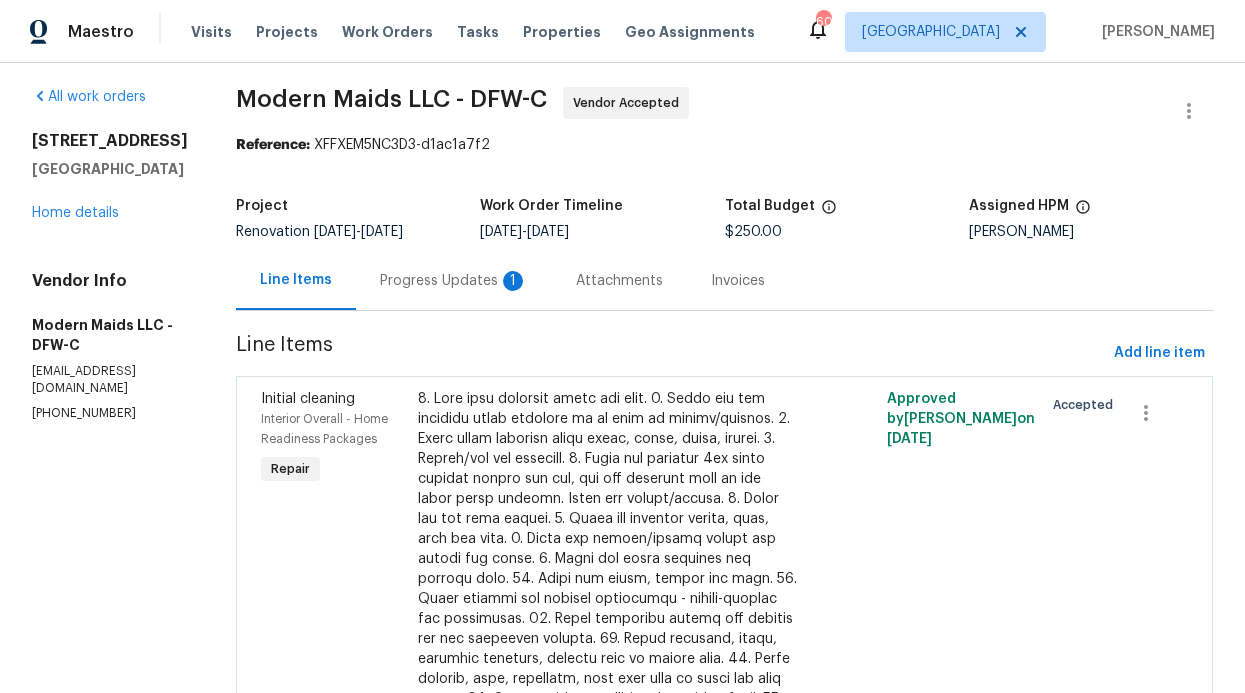 click on "Progress Updates 1" at bounding box center (454, 281) 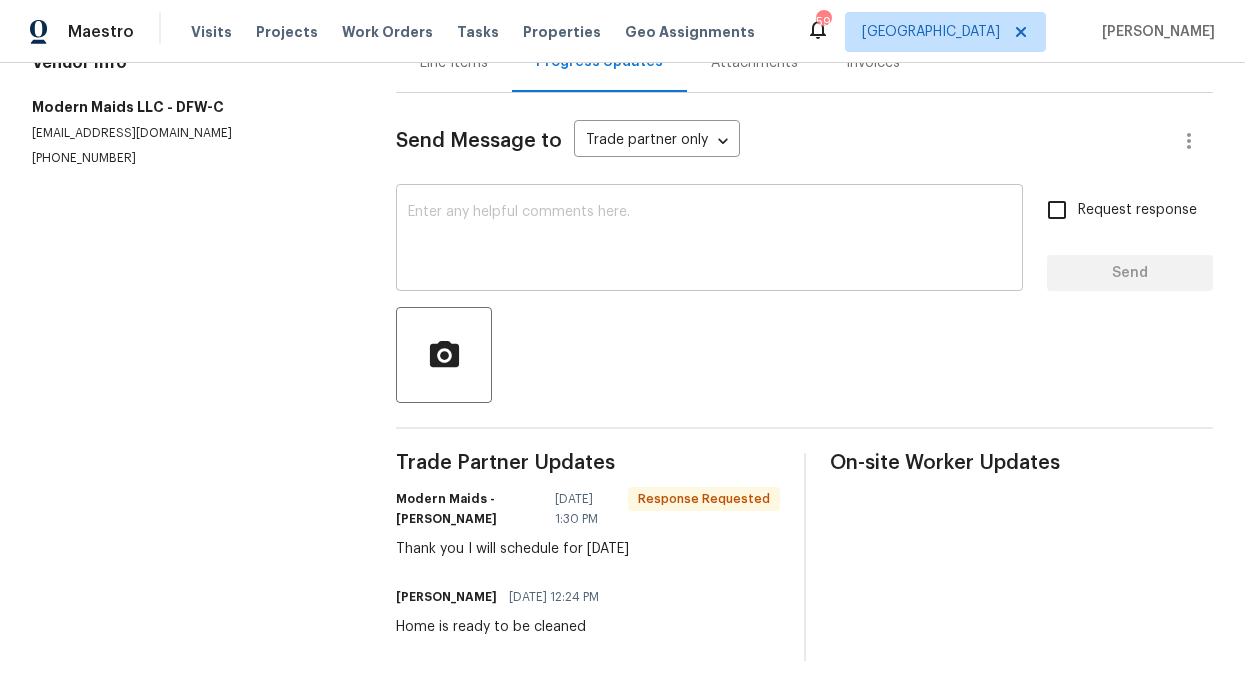 scroll, scrollTop: 230, scrollLeft: 0, axis: vertical 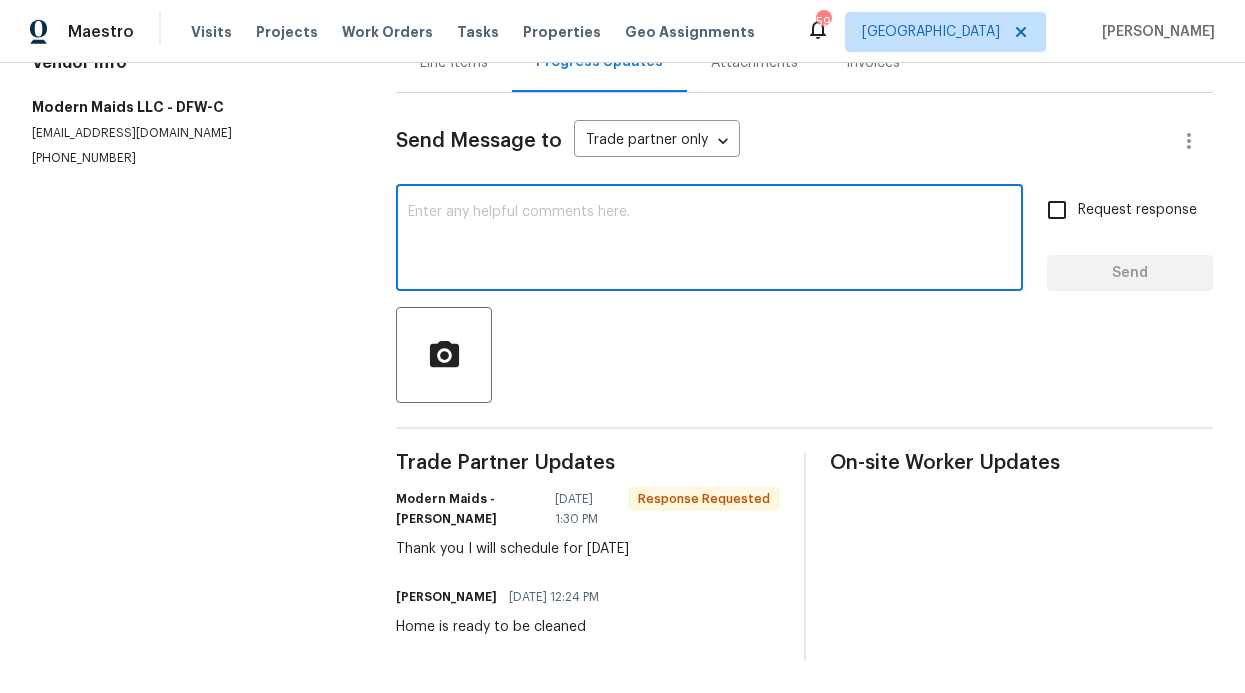 click at bounding box center [709, 240] 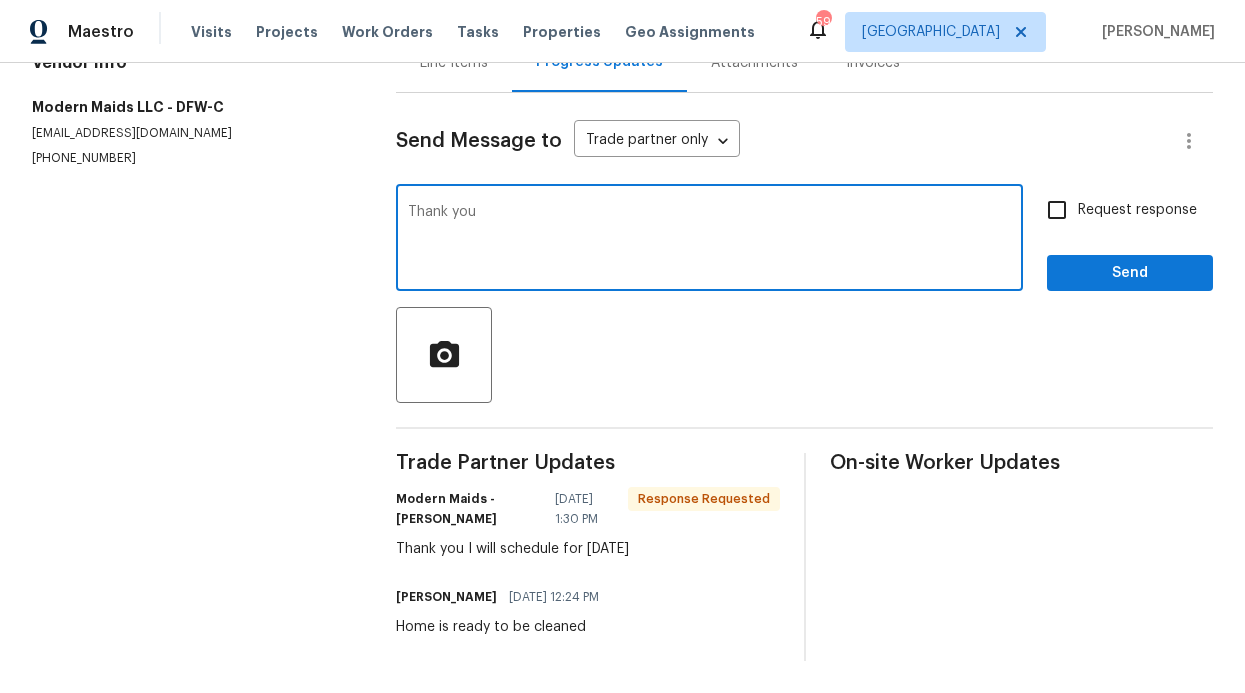 type on "Thank you" 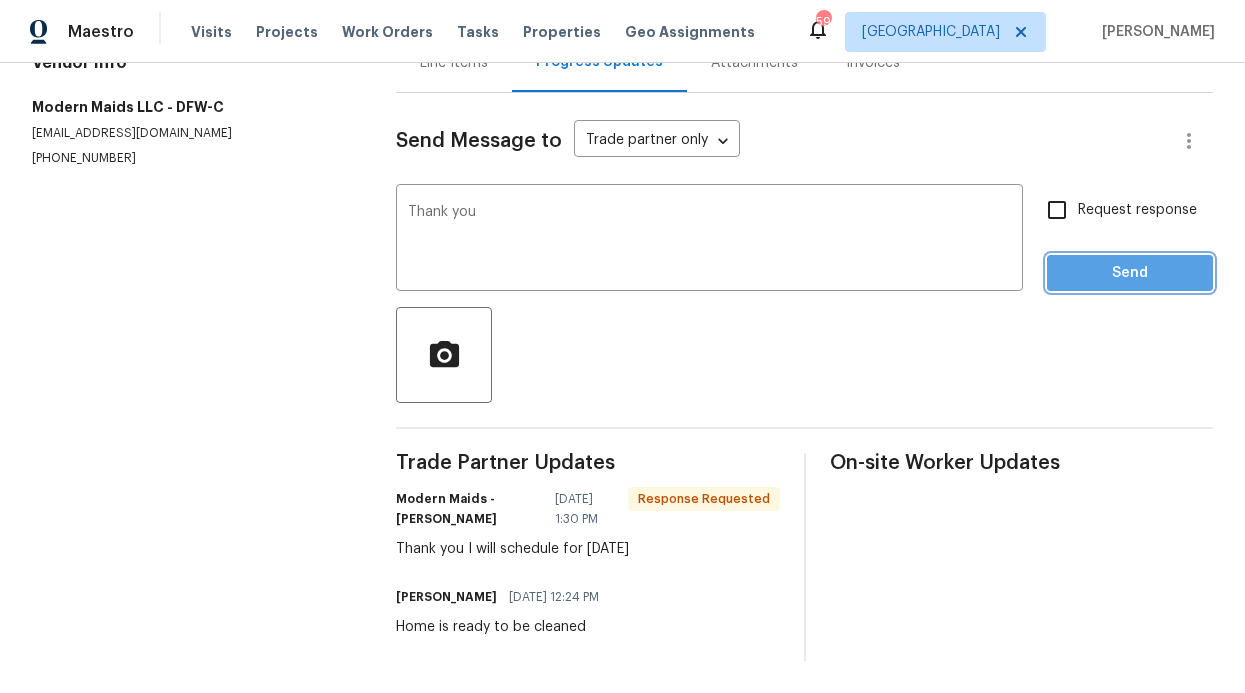click on "Send" at bounding box center [1130, 273] 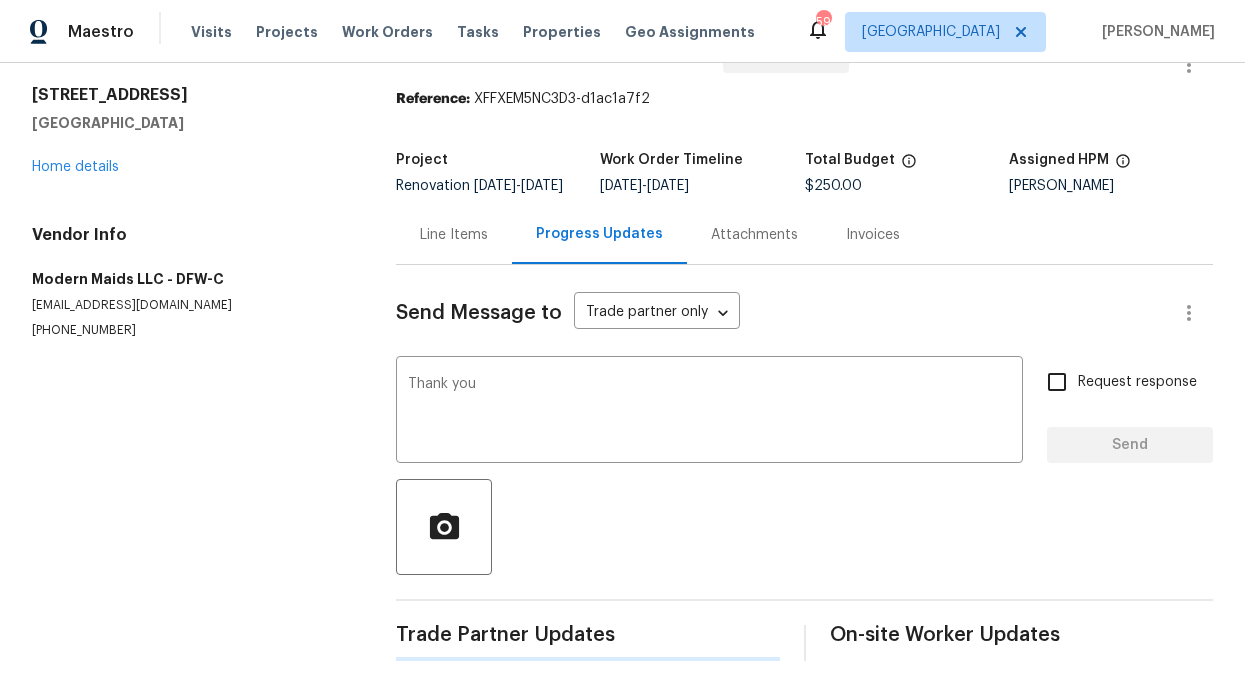 type 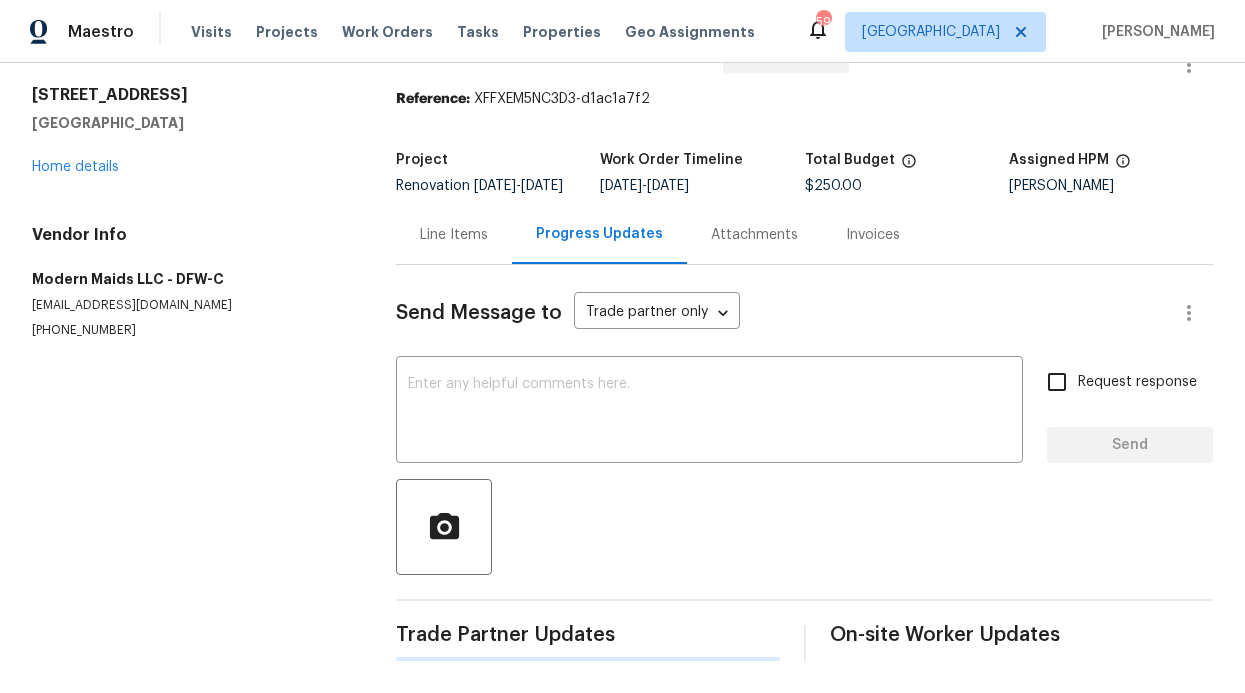 scroll, scrollTop: 230, scrollLeft: 0, axis: vertical 